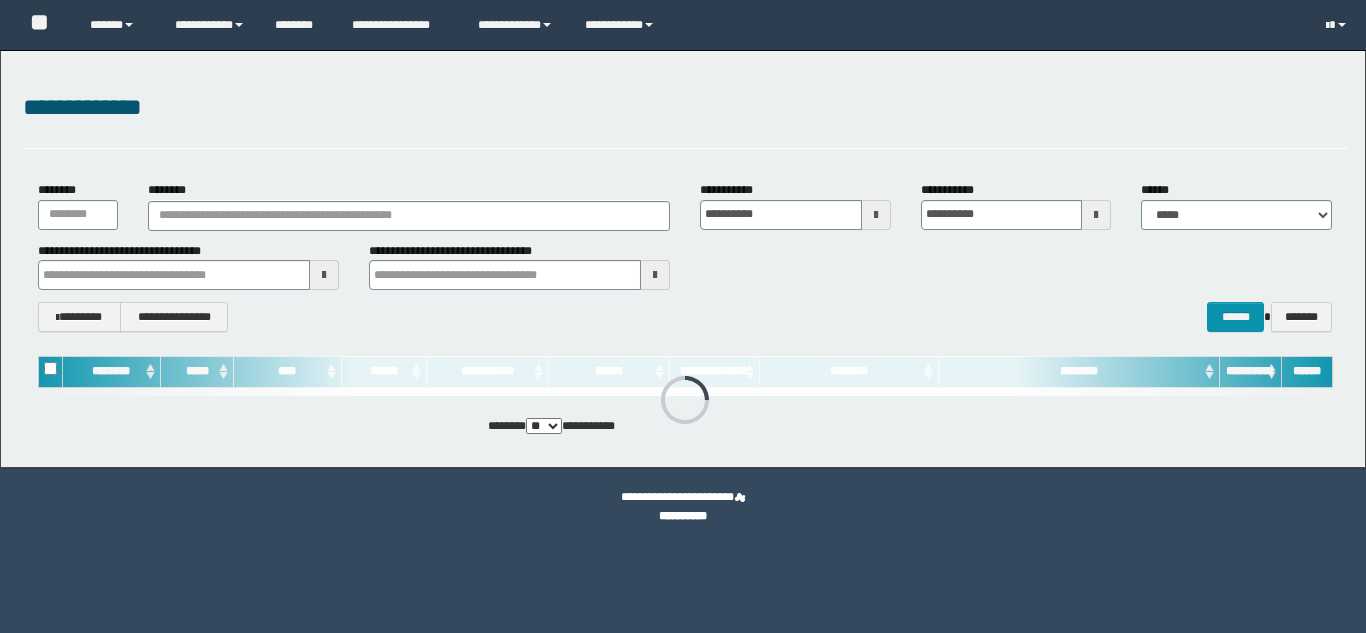 scroll, scrollTop: 0, scrollLeft: 0, axis: both 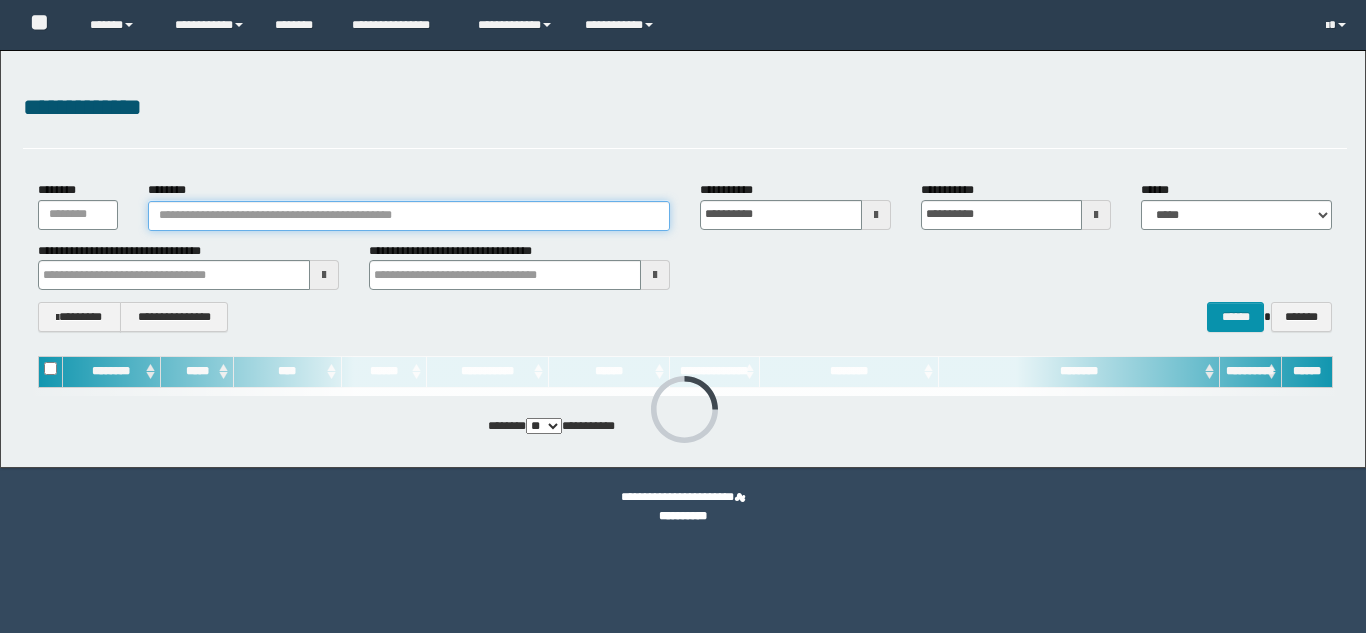 click on "********" at bounding box center [409, 216] 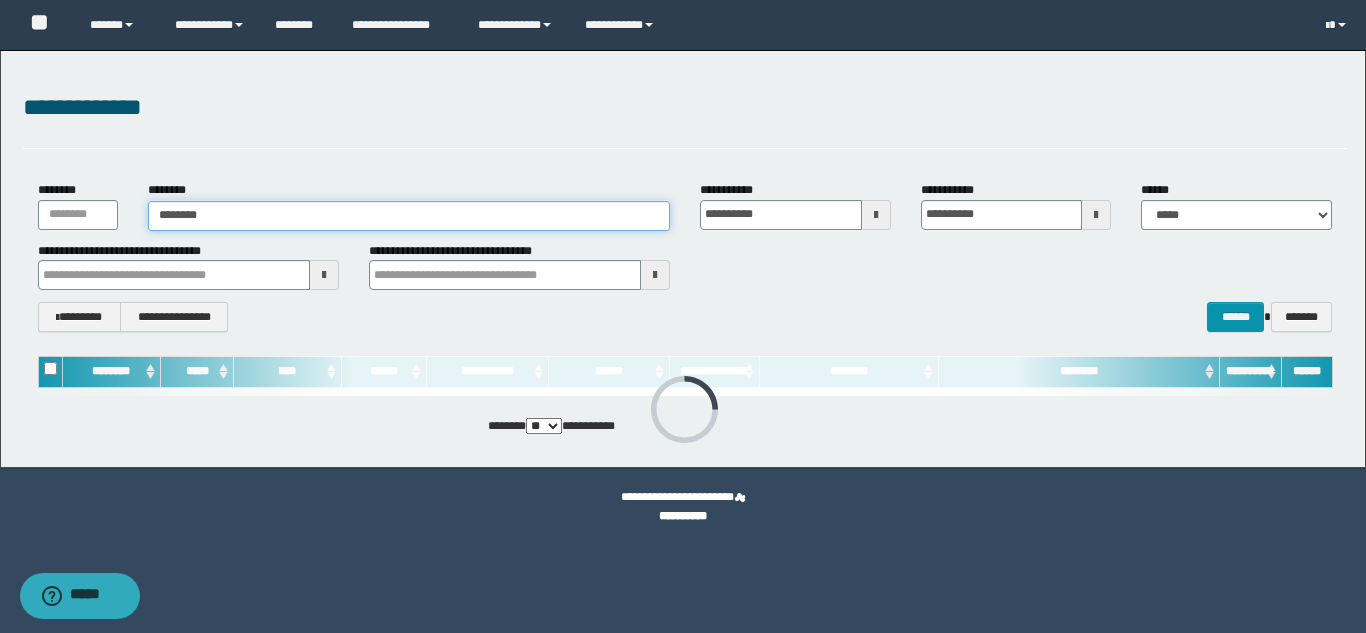 type on "********" 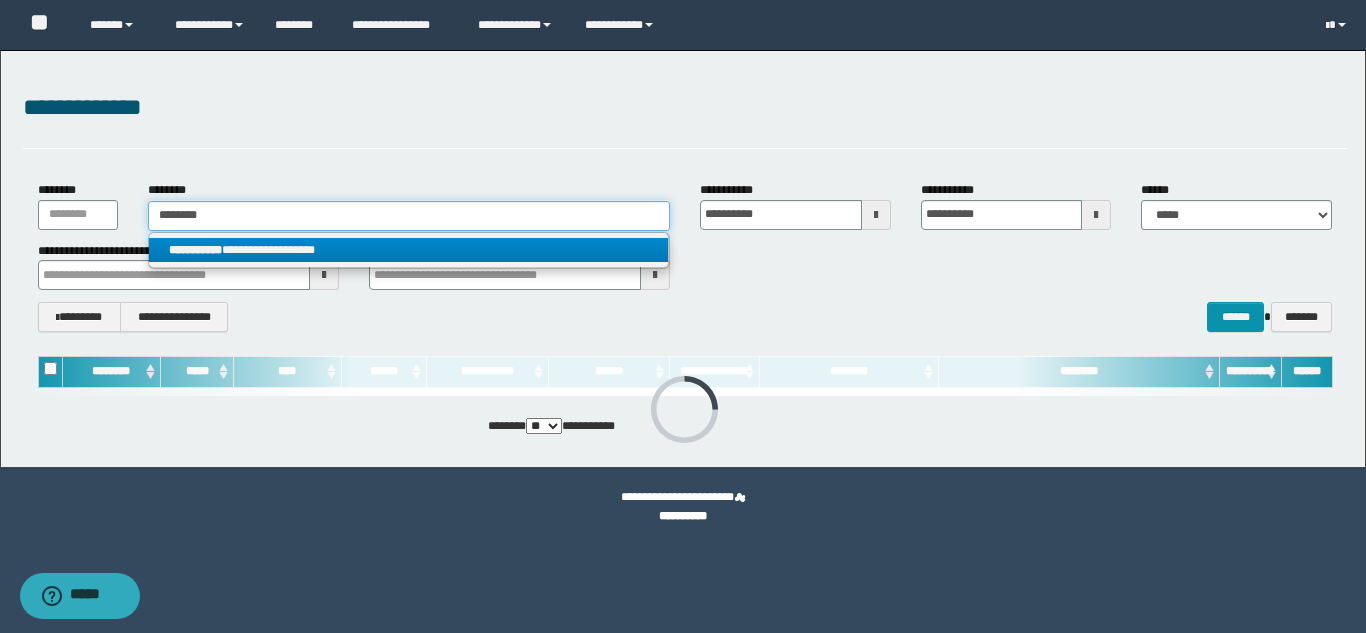 type on "********" 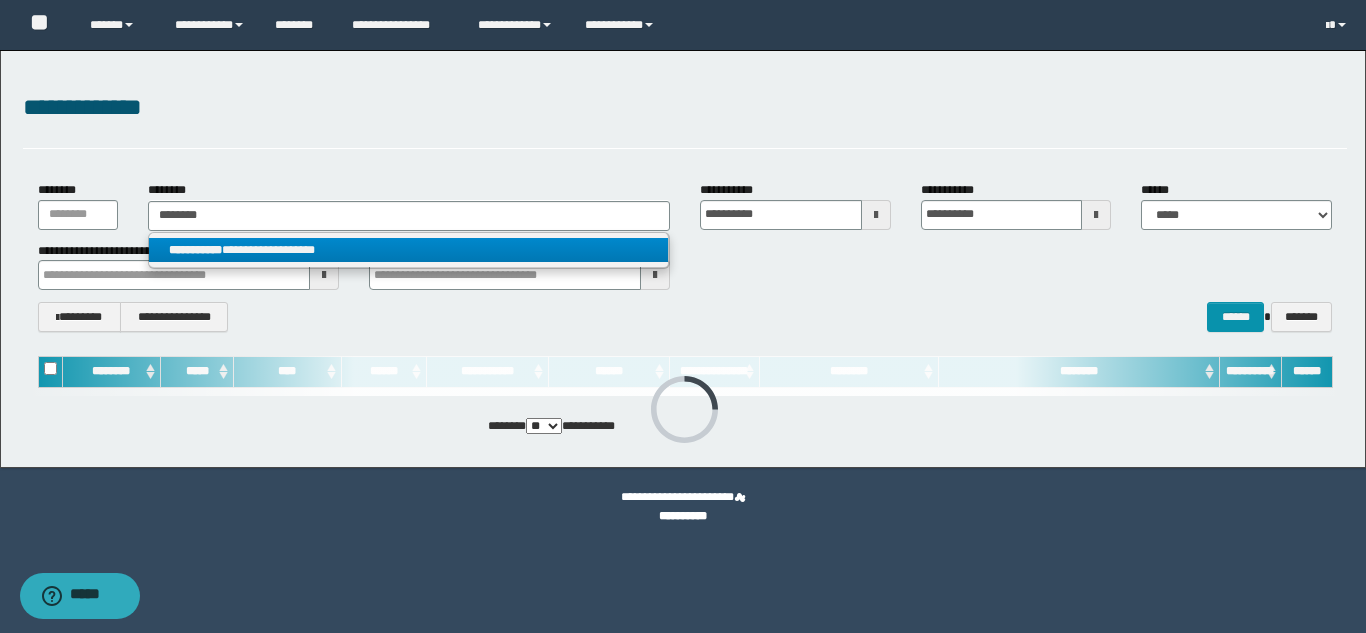 click on "**********" at bounding box center [409, 251] 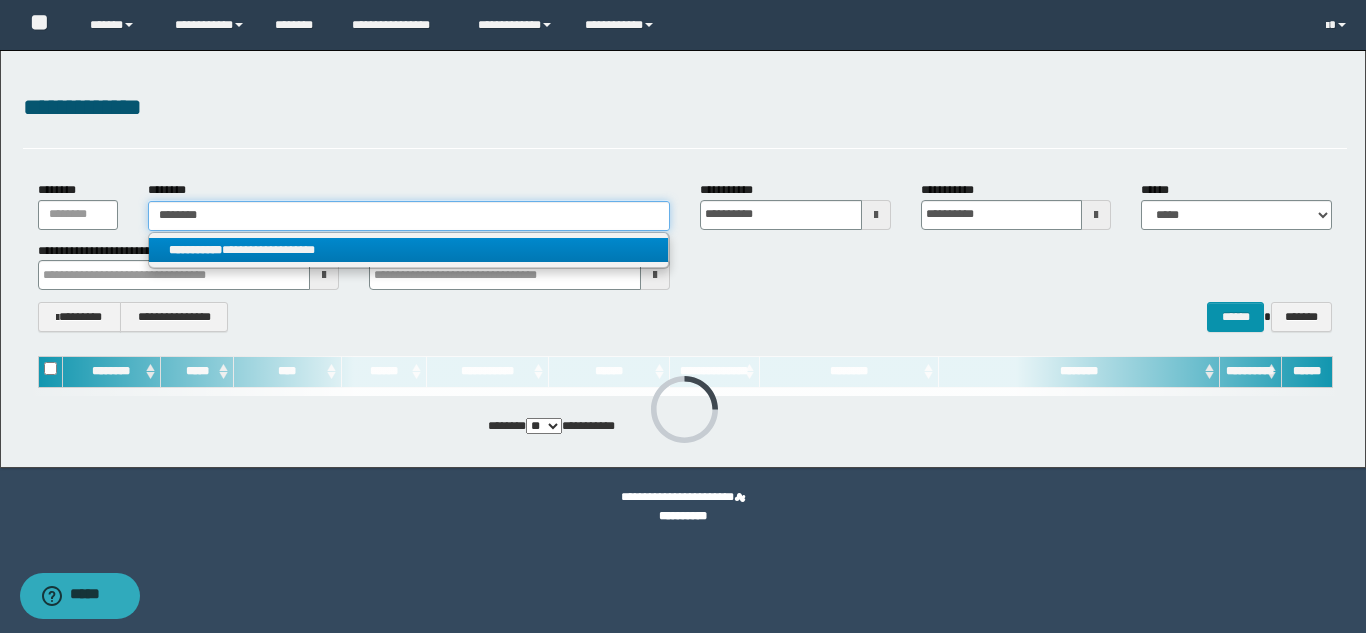 type 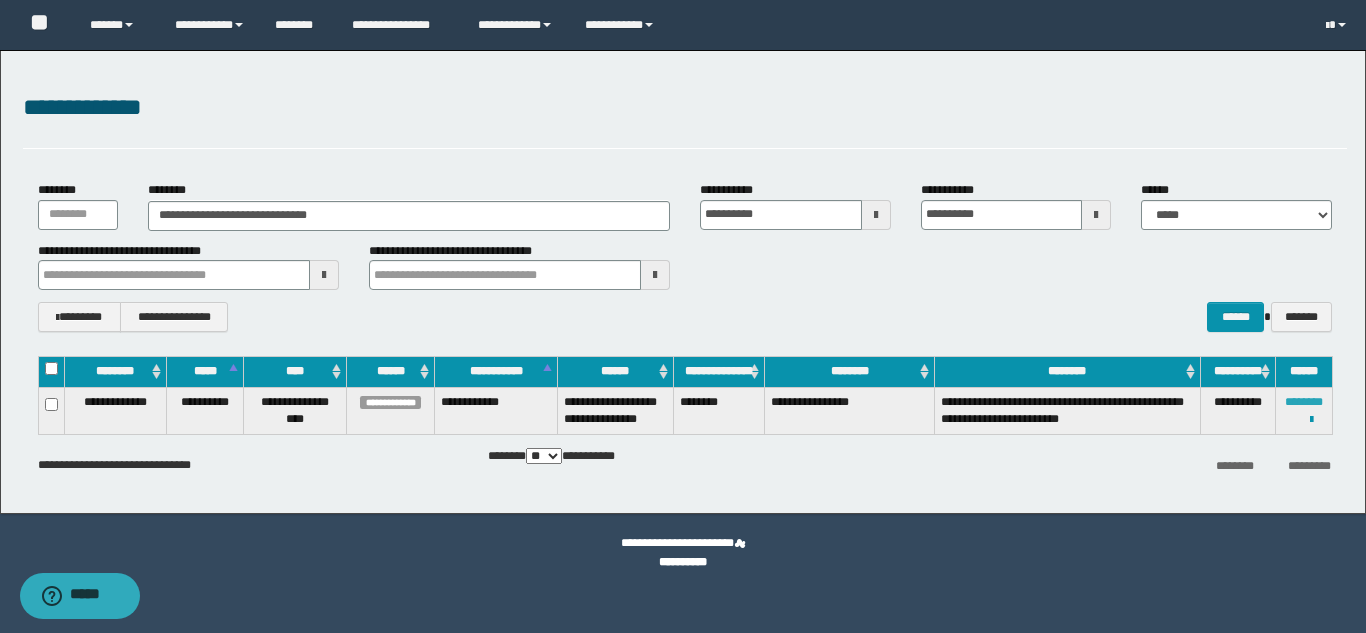 click on "********" at bounding box center [1304, 402] 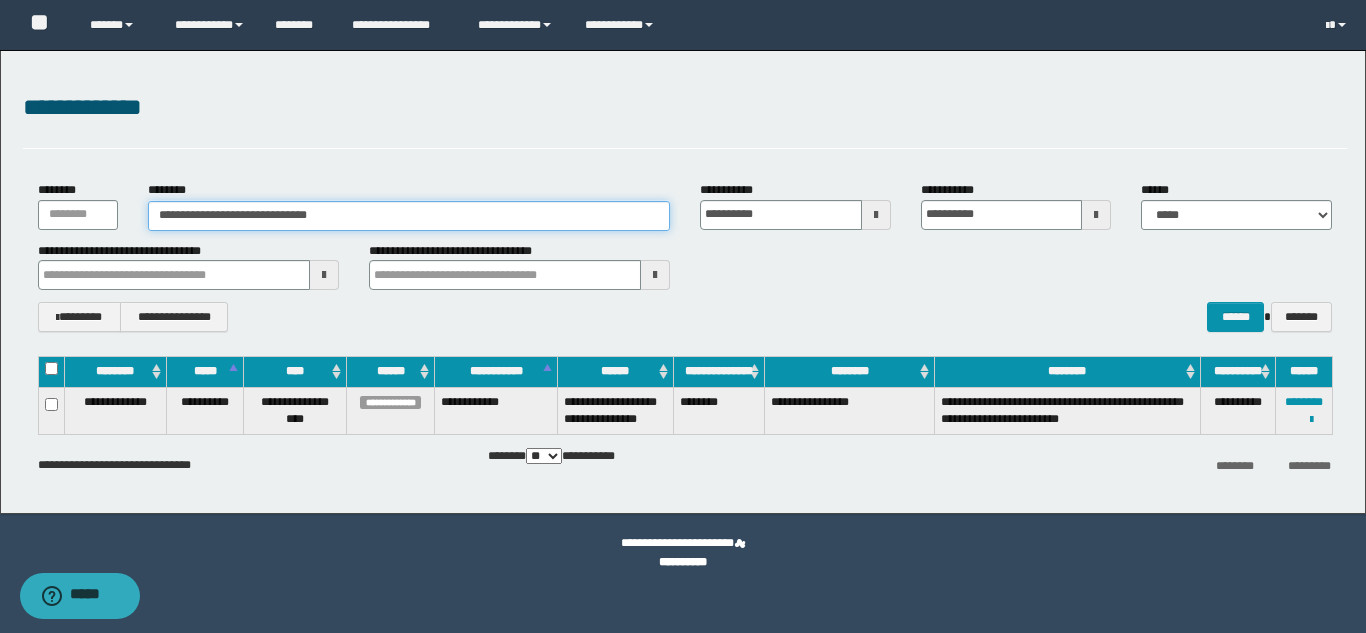 drag, startPoint x: 335, startPoint y: 211, endPoint x: 152, endPoint y: 202, distance: 183.22118 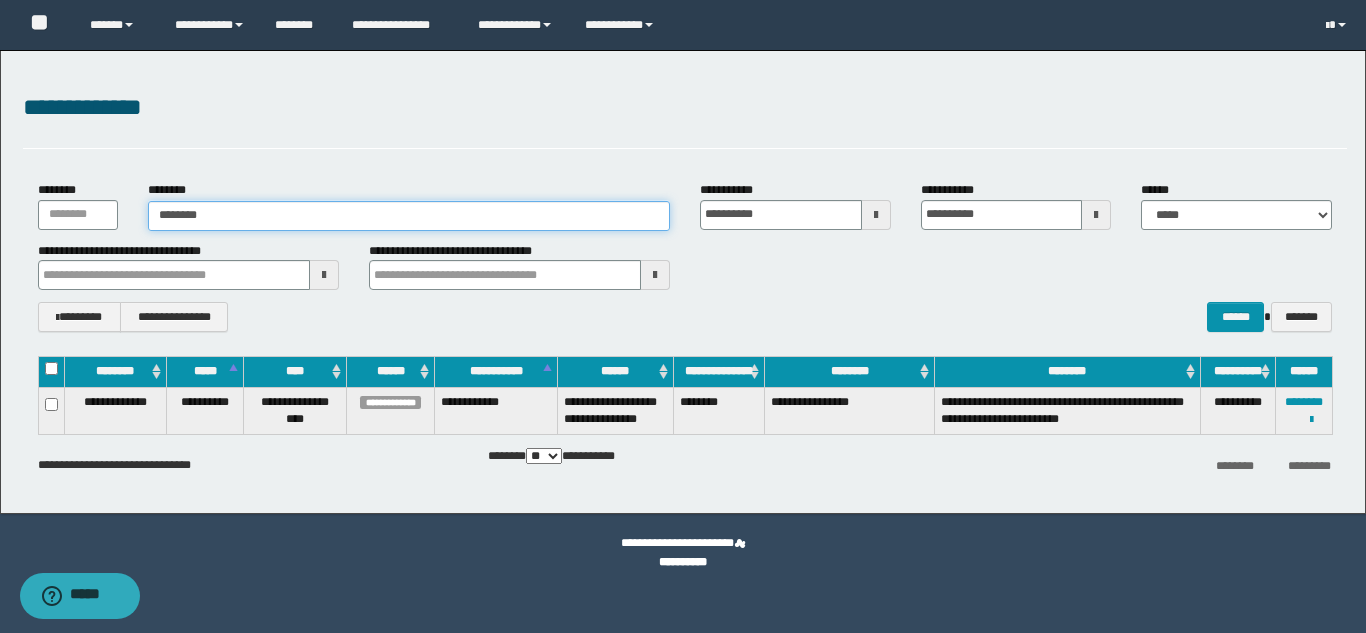 type on "********" 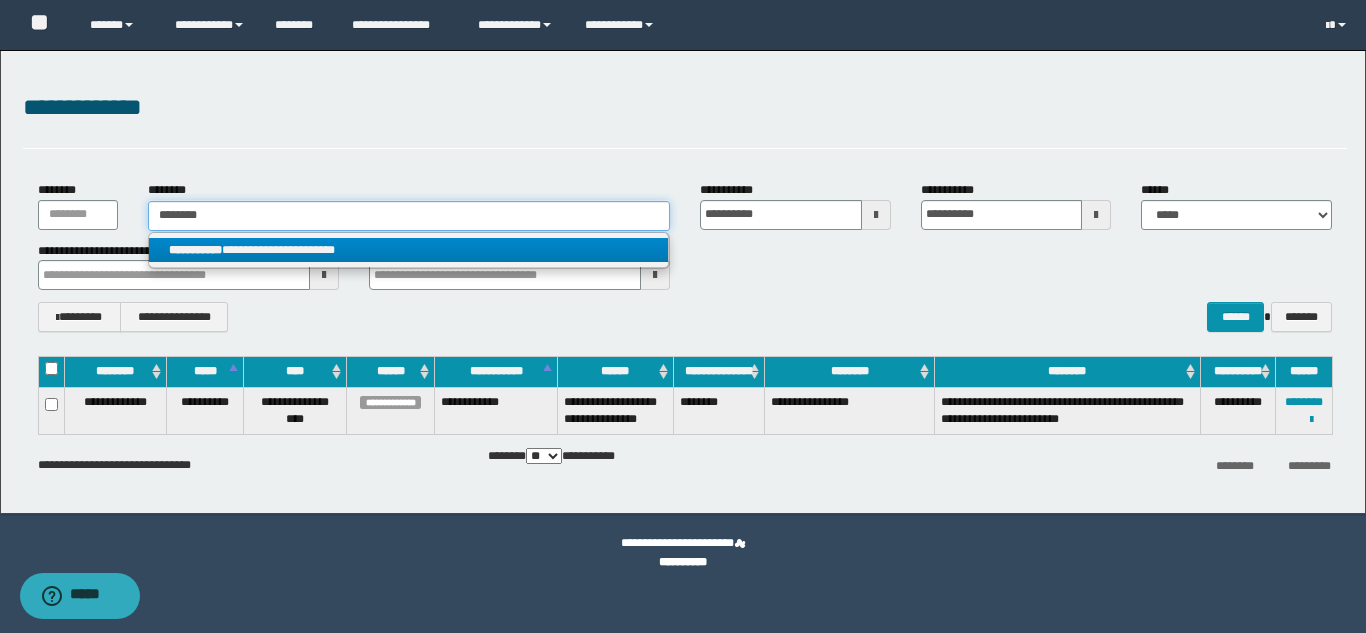 type on "********" 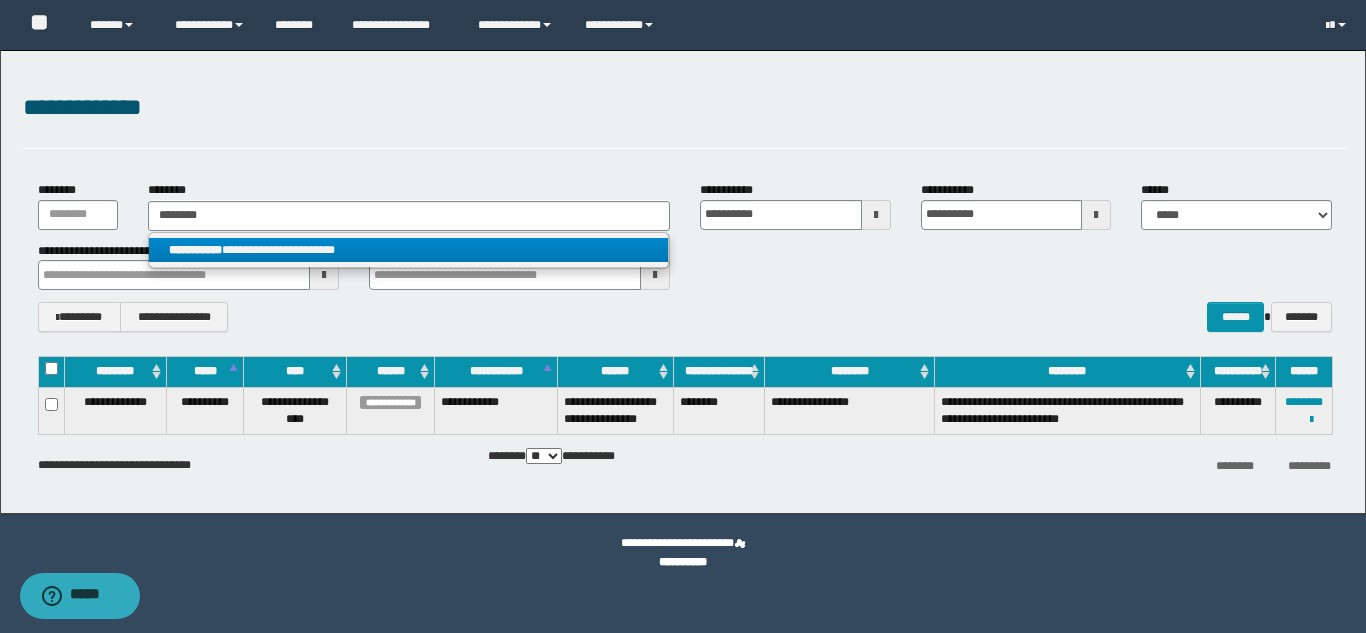 click on "**********" at bounding box center [408, 250] 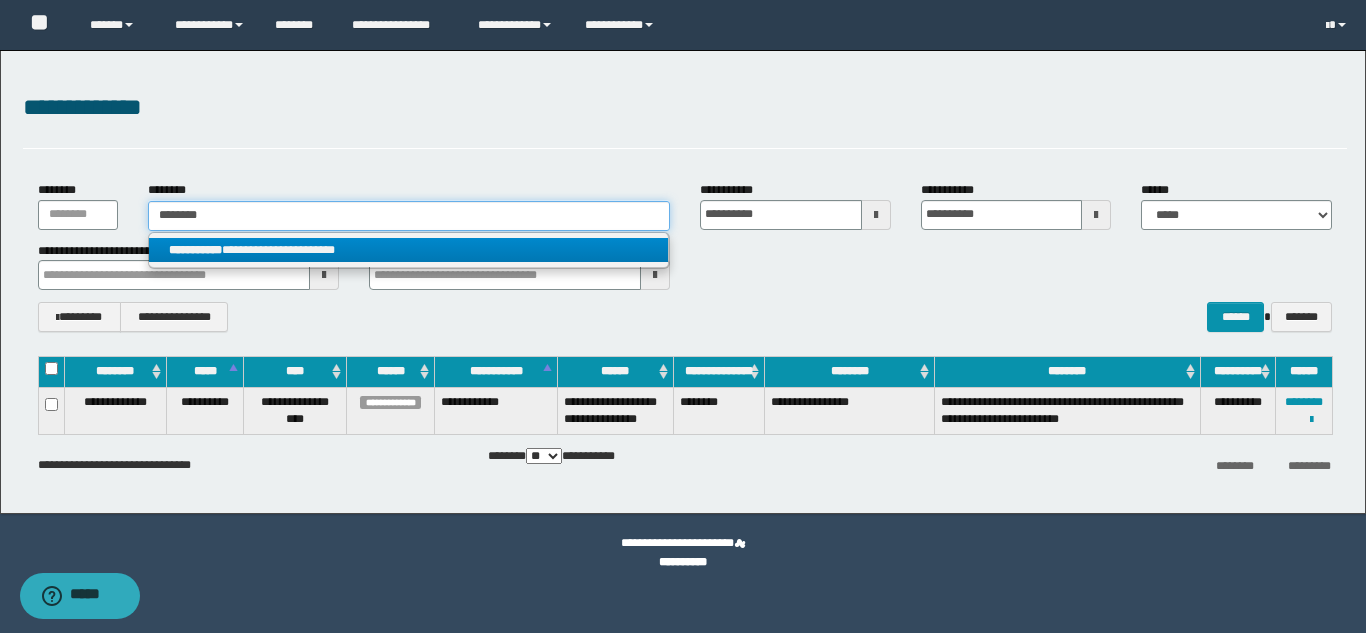 type 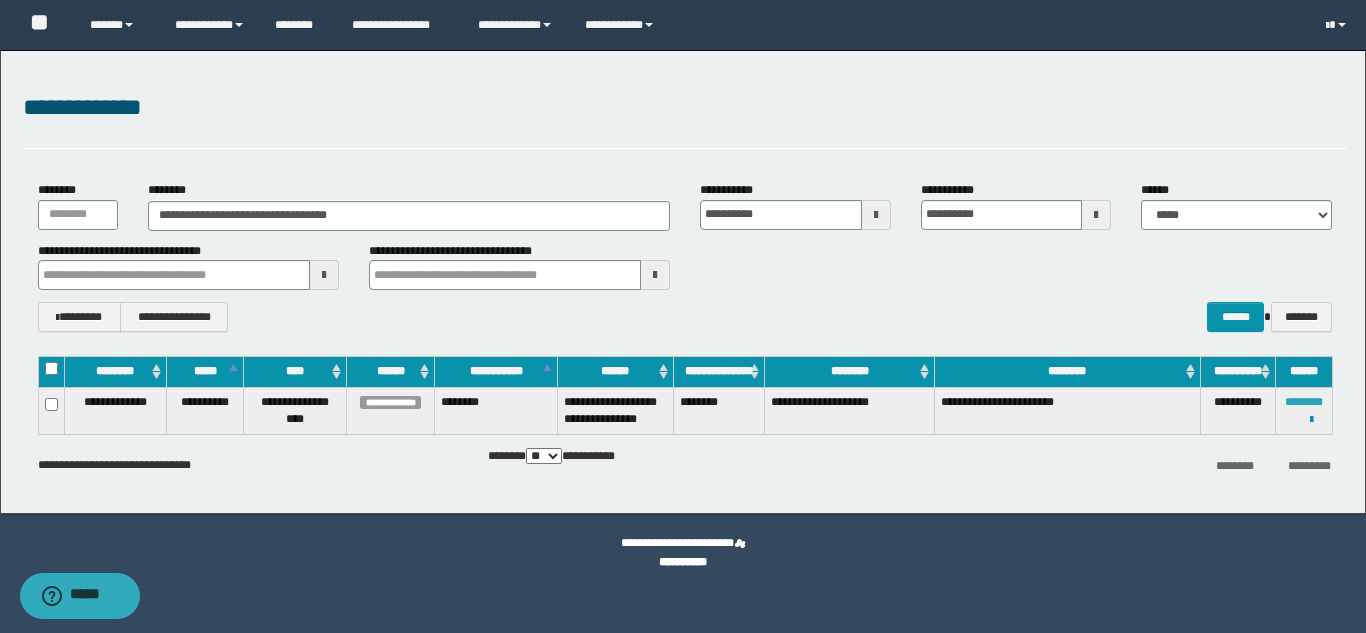 click on "********" at bounding box center [1304, 402] 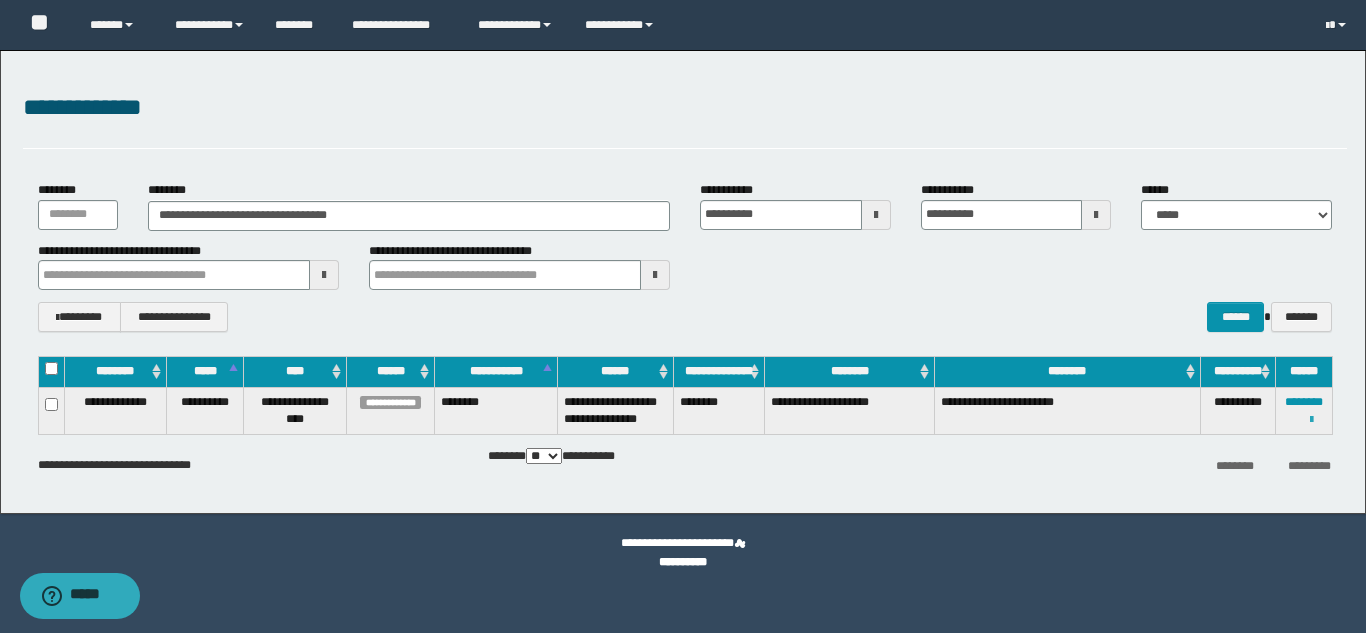click at bounding box center [1311, 420] 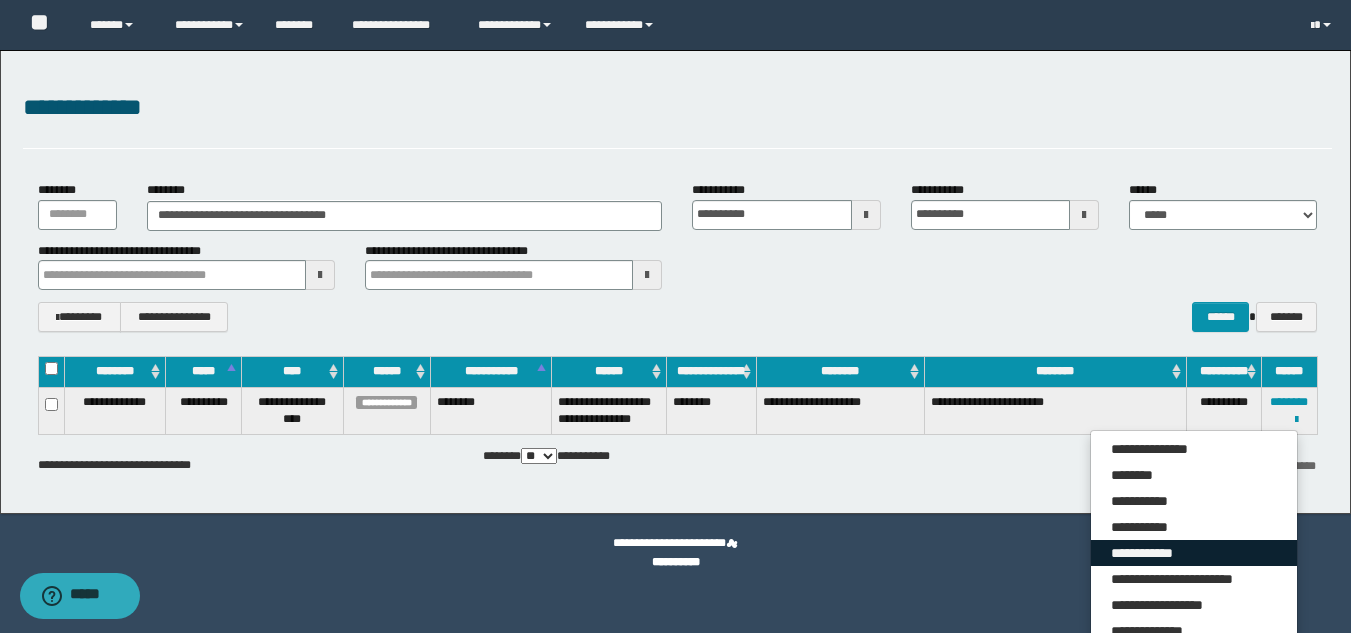 click on "**********" at bounding box center [1194, 553] 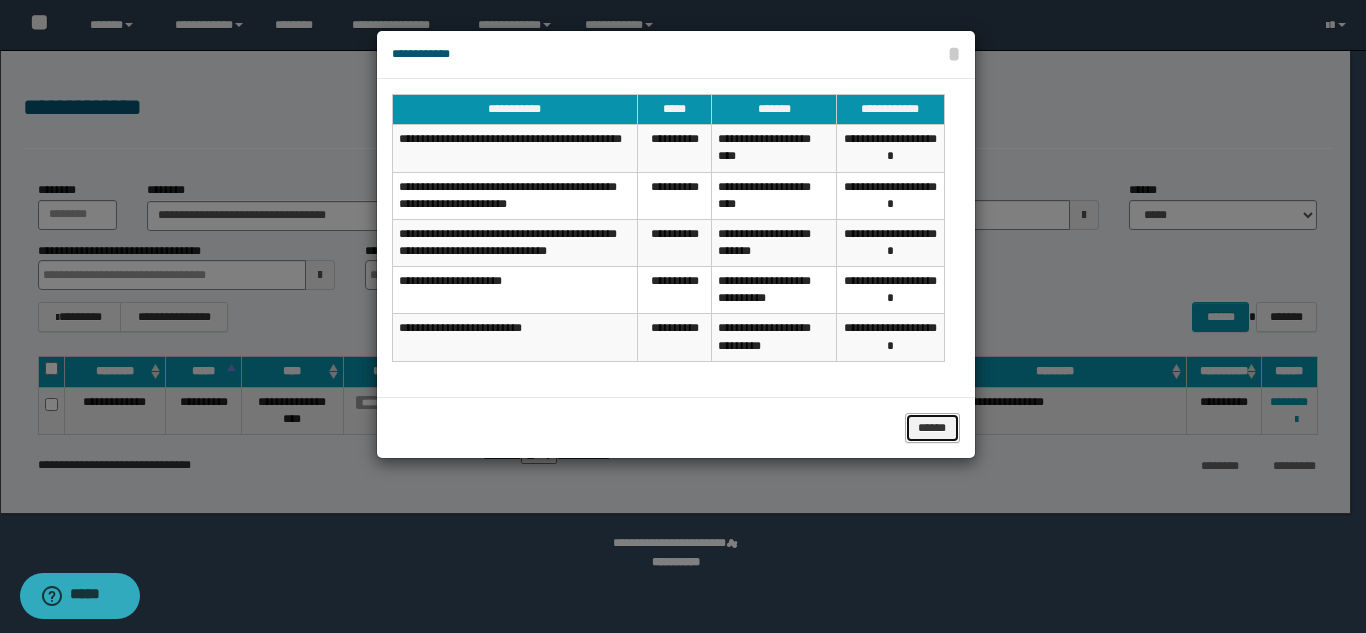 click on "******" at bounding box center (932, 428) 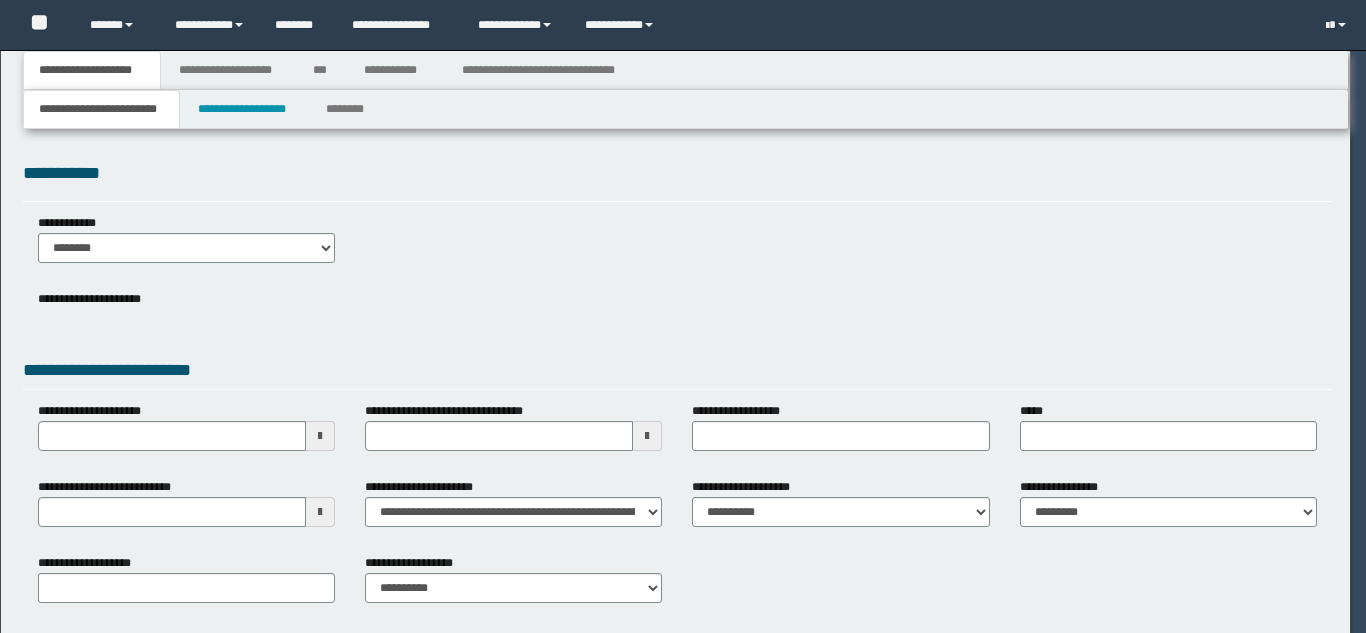 scroll, scrollTop: 0, scrollLeft: 0, axis: both 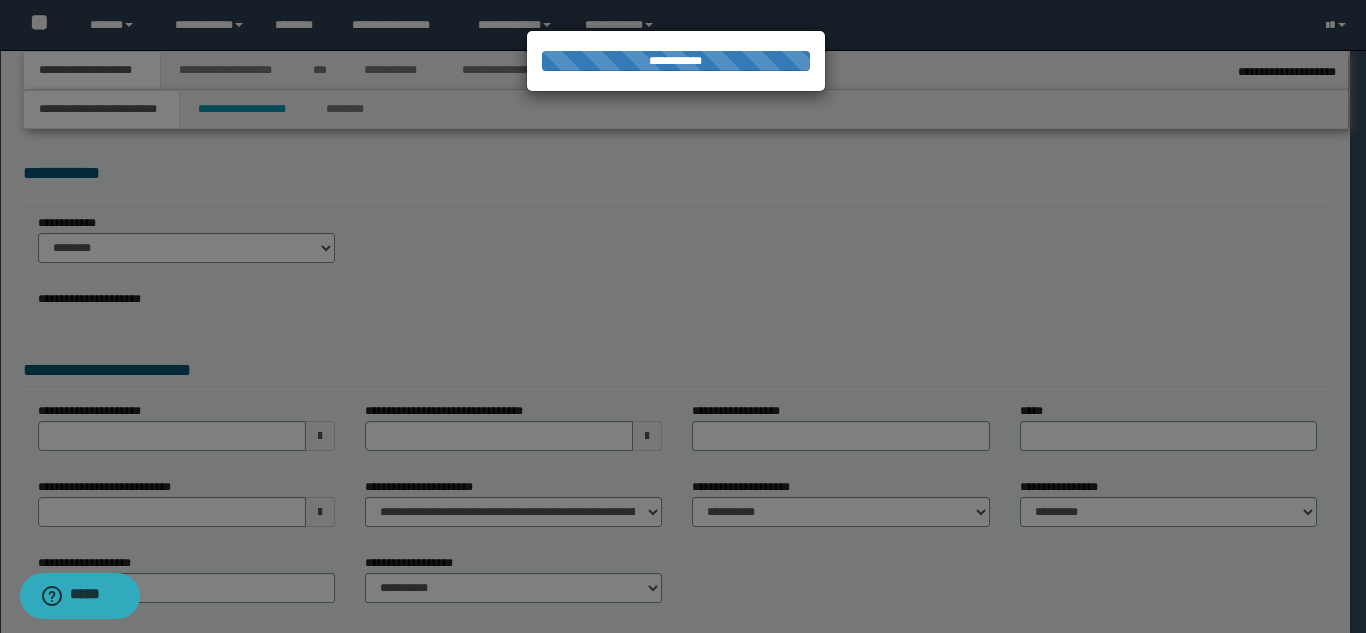 select on "*" 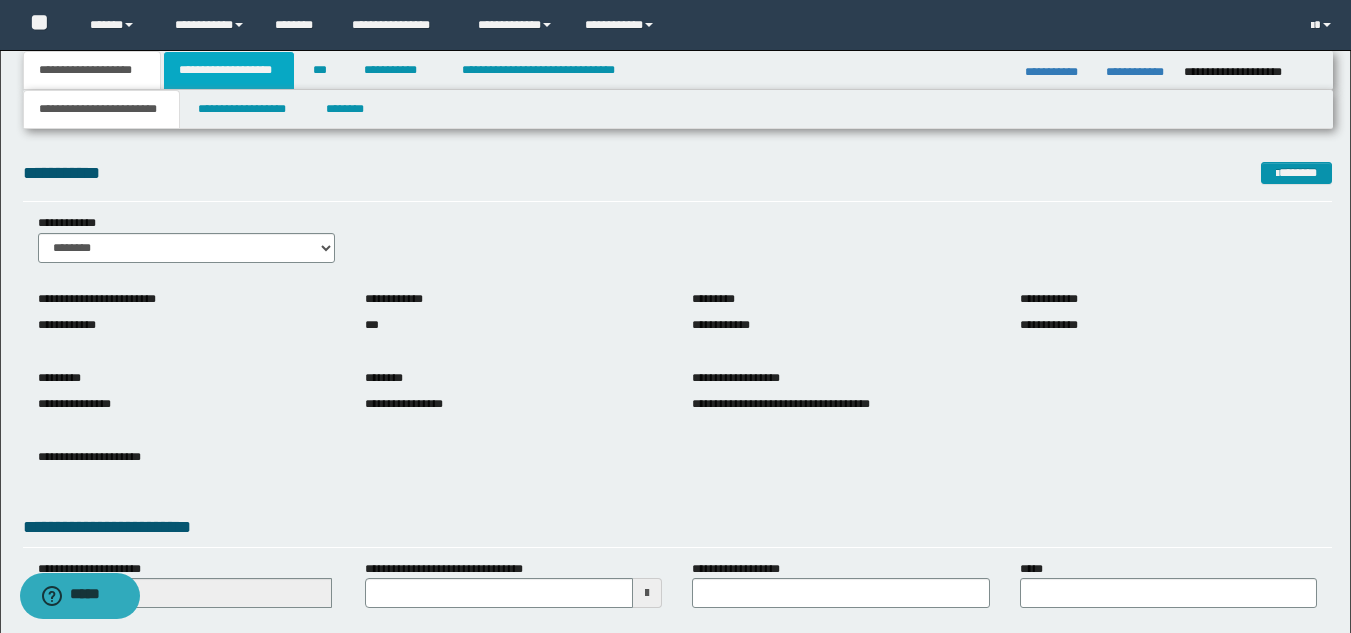 click on "**********" at bounding box center (229, 70) 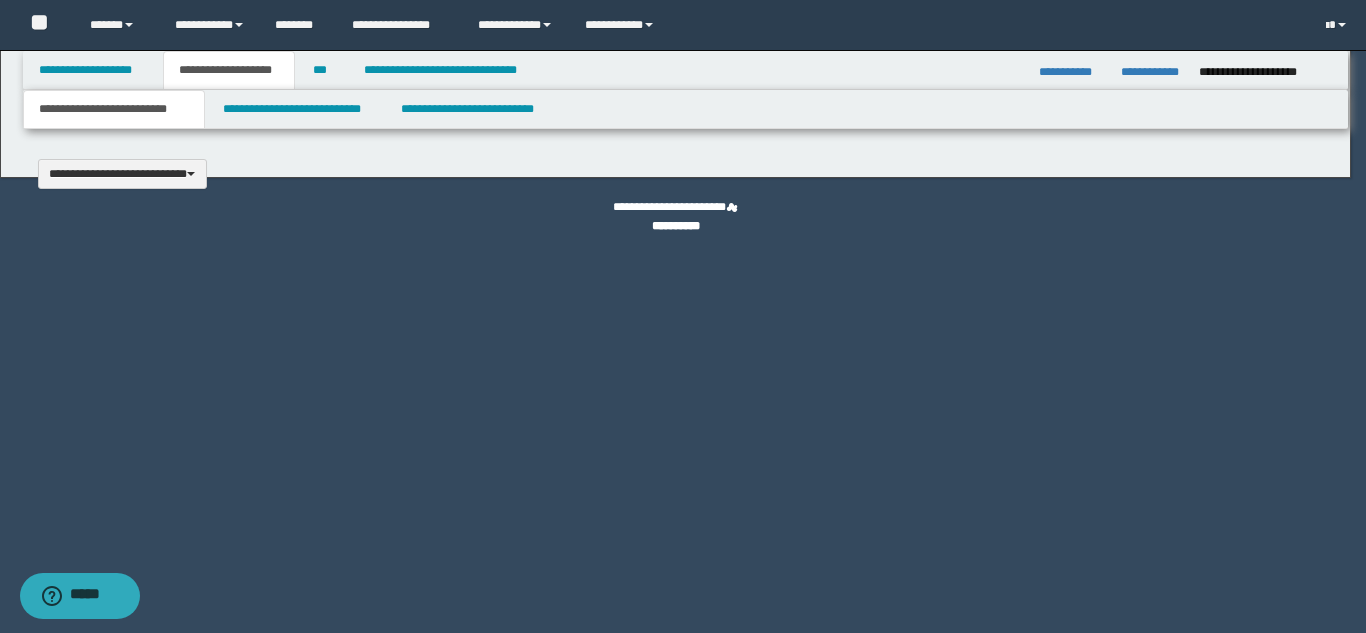 type 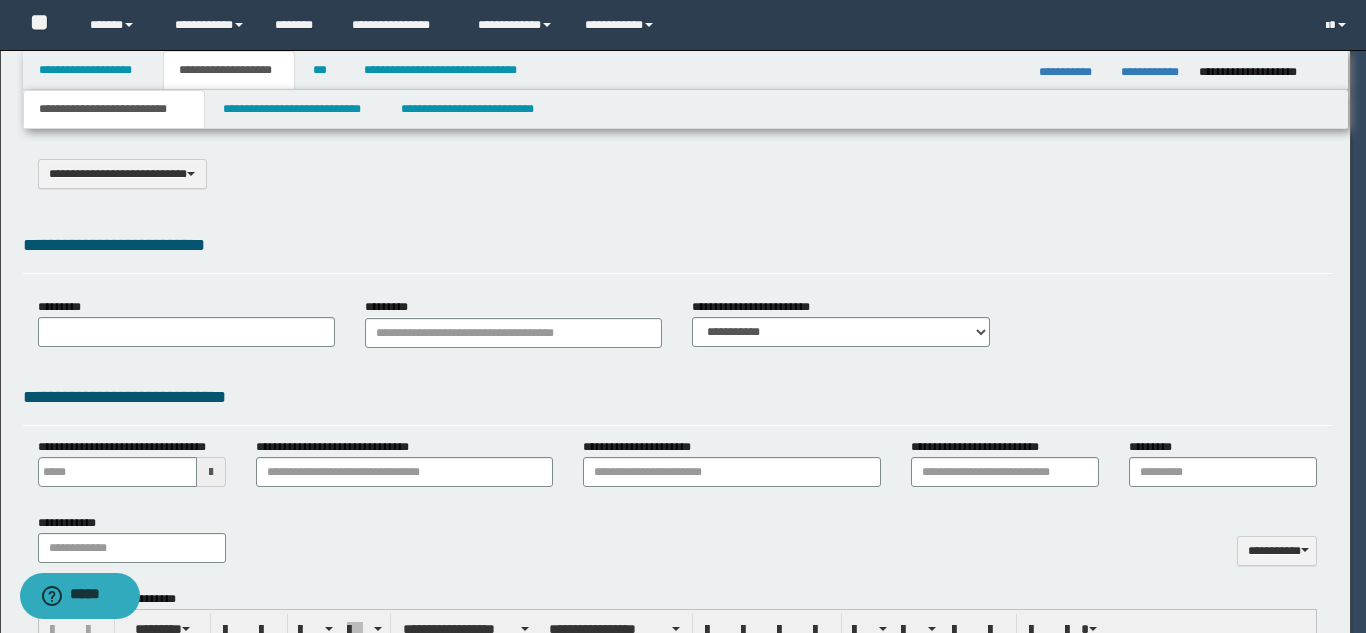 type on "**********" 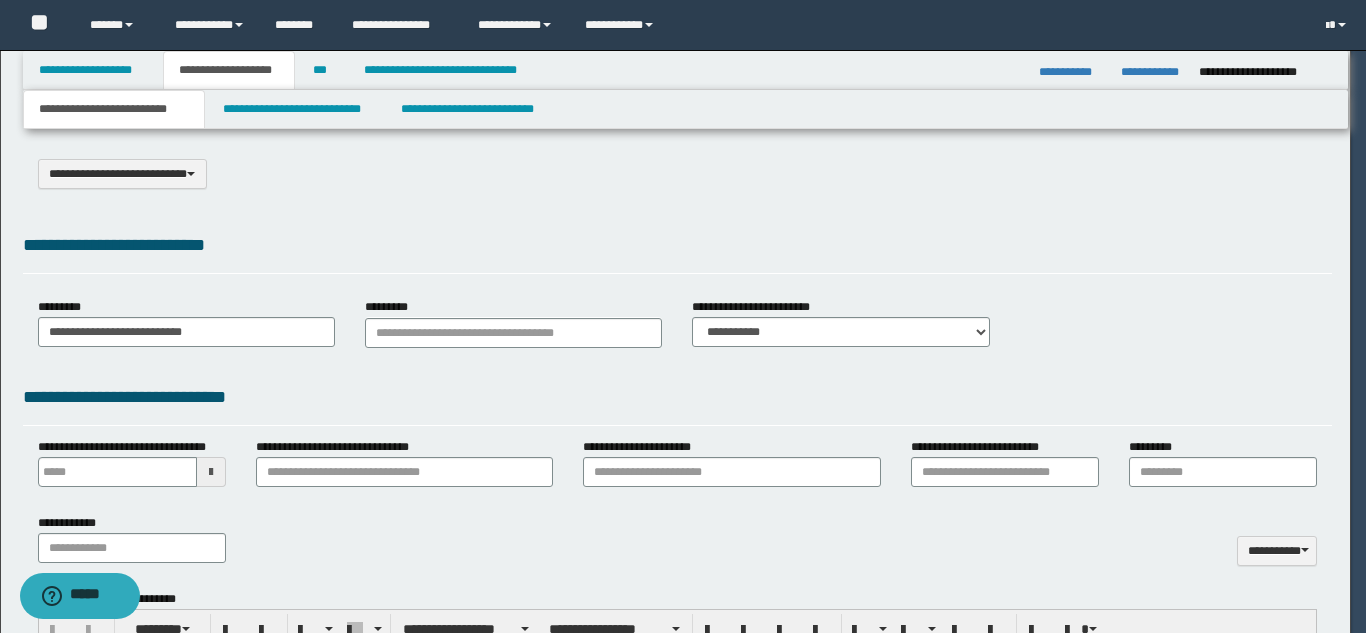 scroll, scrollTop: 0, scrollLeft: 0, axis: both 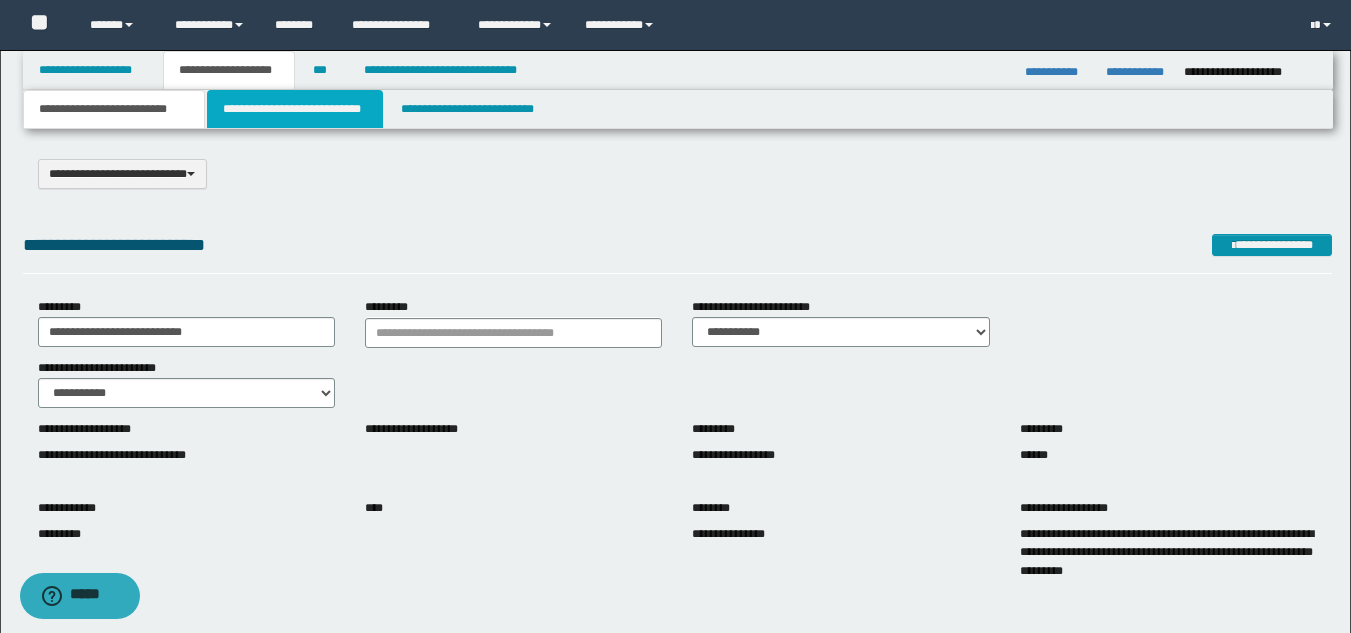click on "**********" at bounding box center (295, 109) 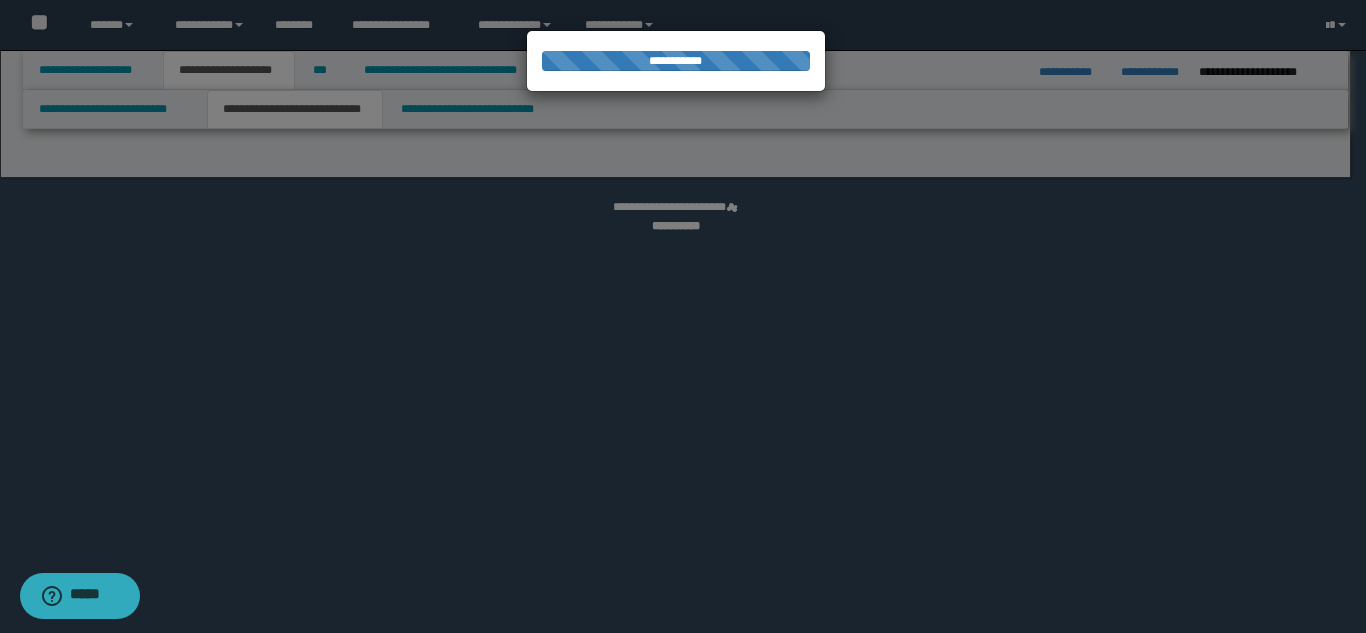 select on "*" 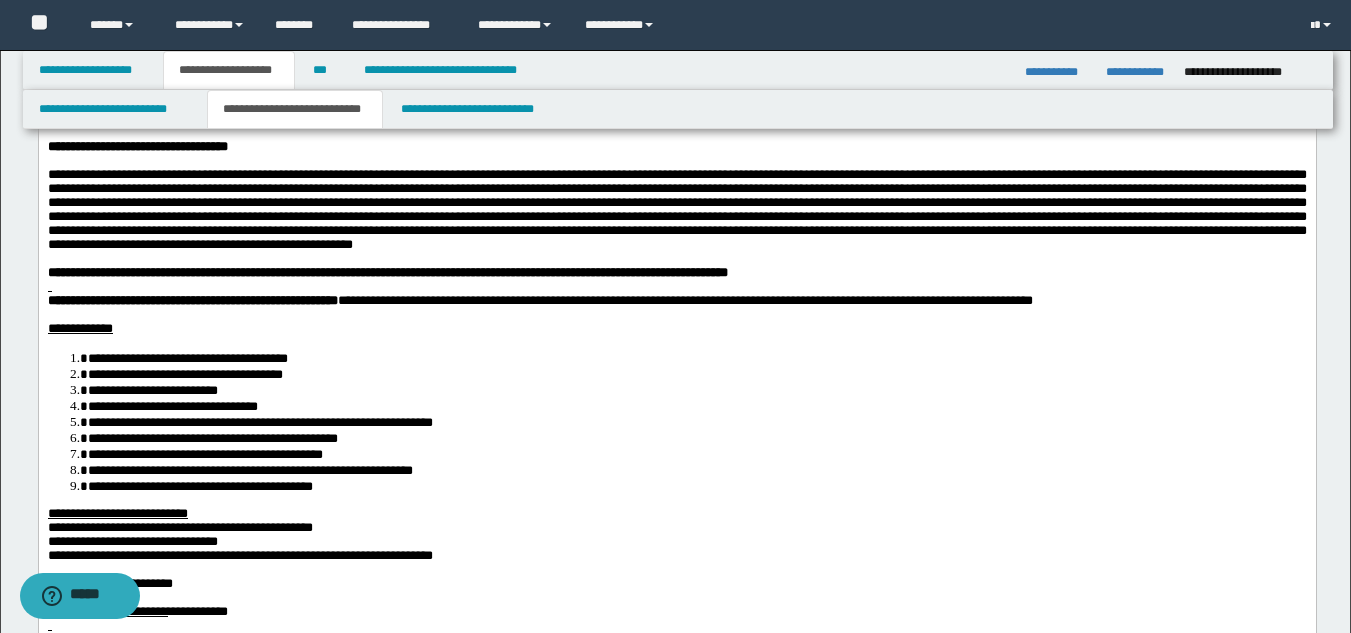 scroll, scrollTop: 300, scrollLeft: 0, axis: vertical 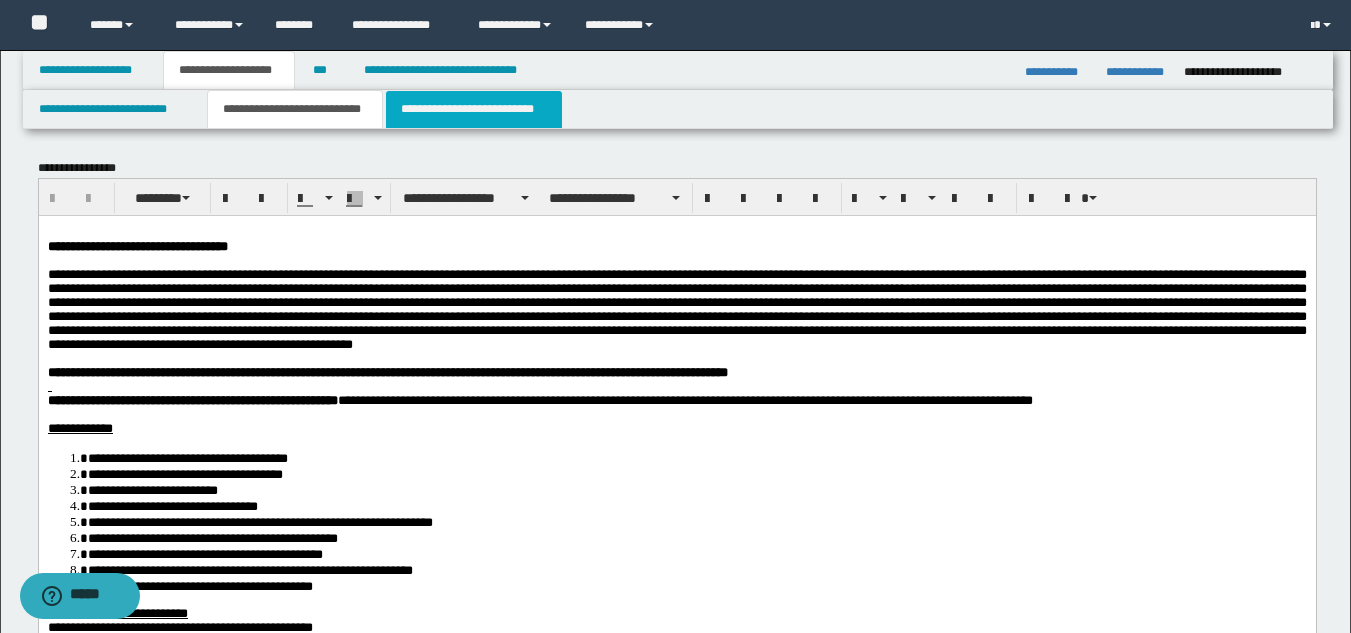 click on "**********" at bounding box center [474, 109] 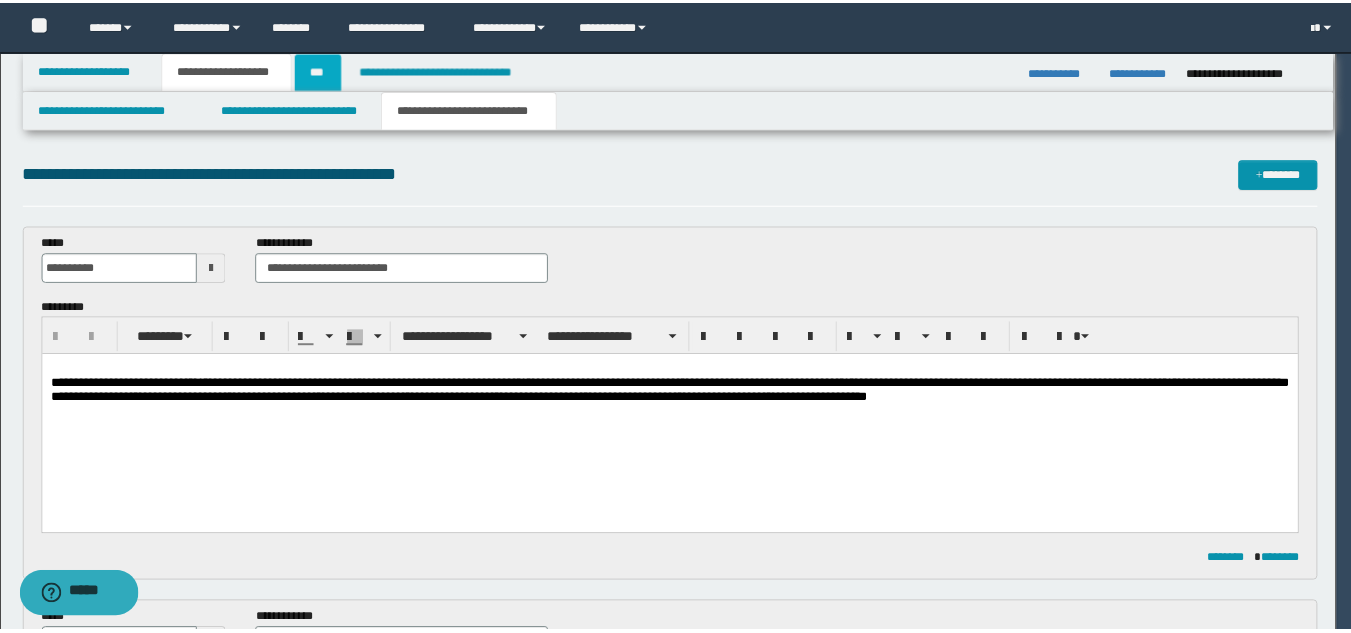 scroll, scrollTop: 0, scrollLeft: 0, axis: both 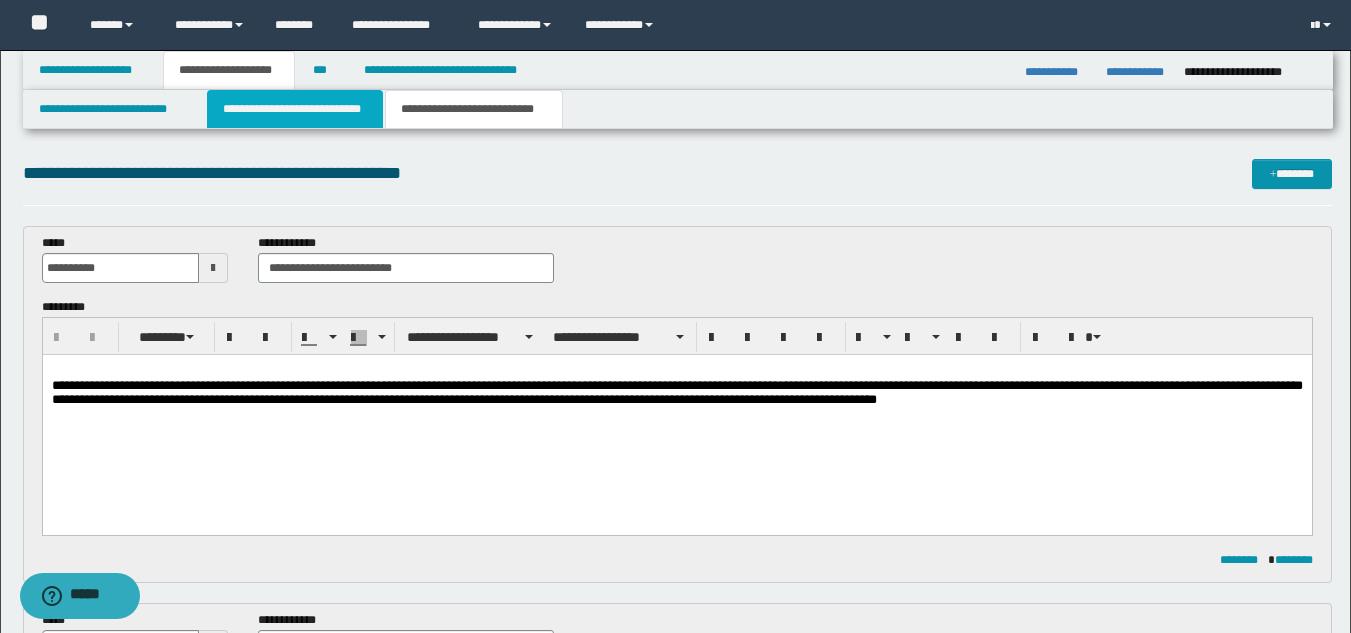 drag, startPoint x: 346, startPoint y: 112, endPoint x: 468, endPoint y: 222, distance: 164.26807 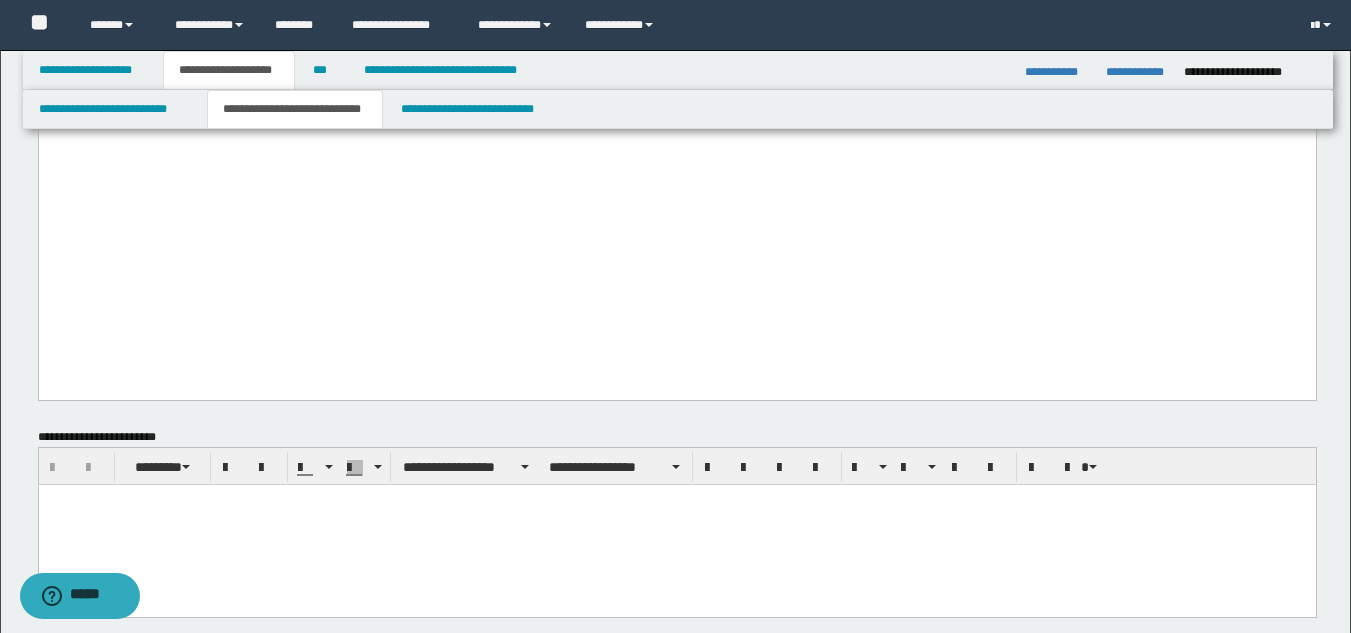 scroll, scrollTop: 2200, scrollLeft: 0, axis: vertical 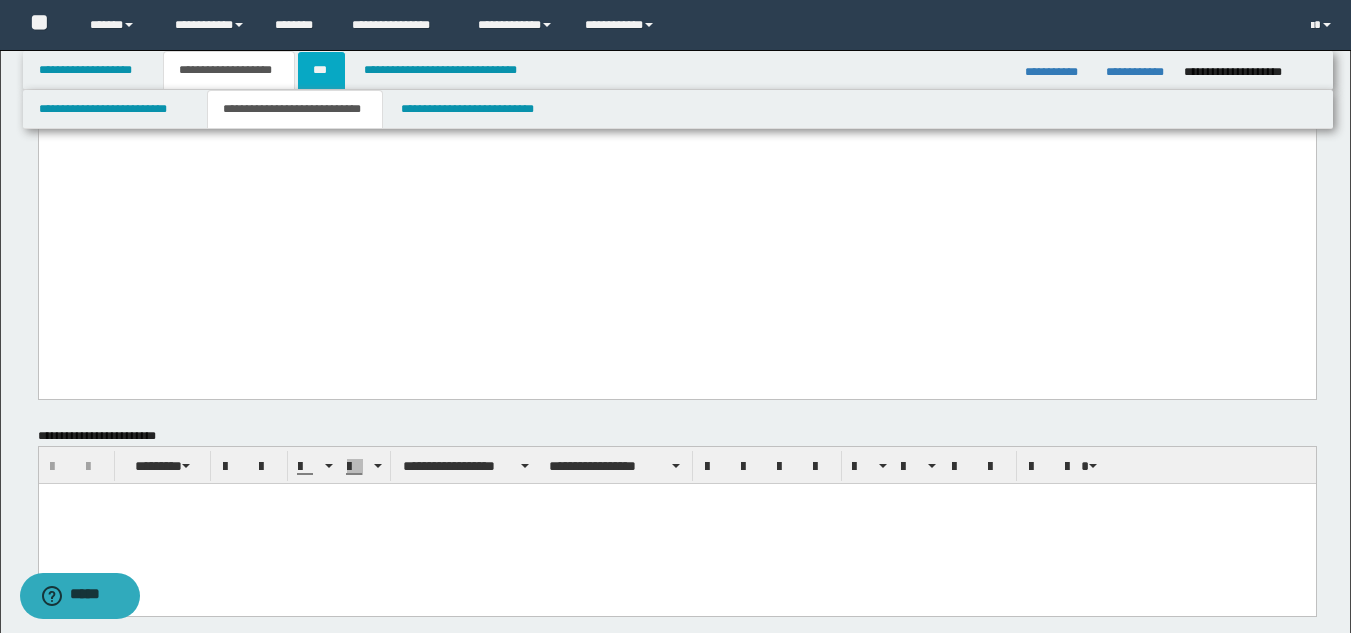click on "***" at bounding box center (321, 70) 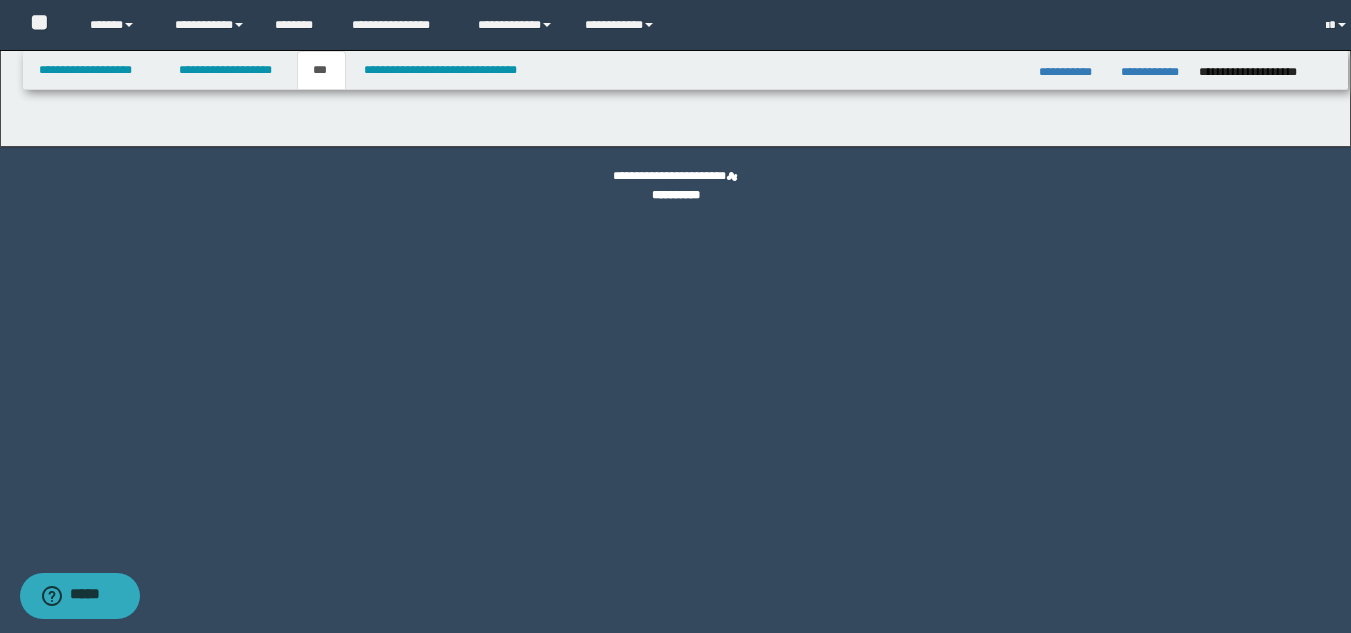 scroll, scrollTop: 0, scrollLeft: 0, axis: both 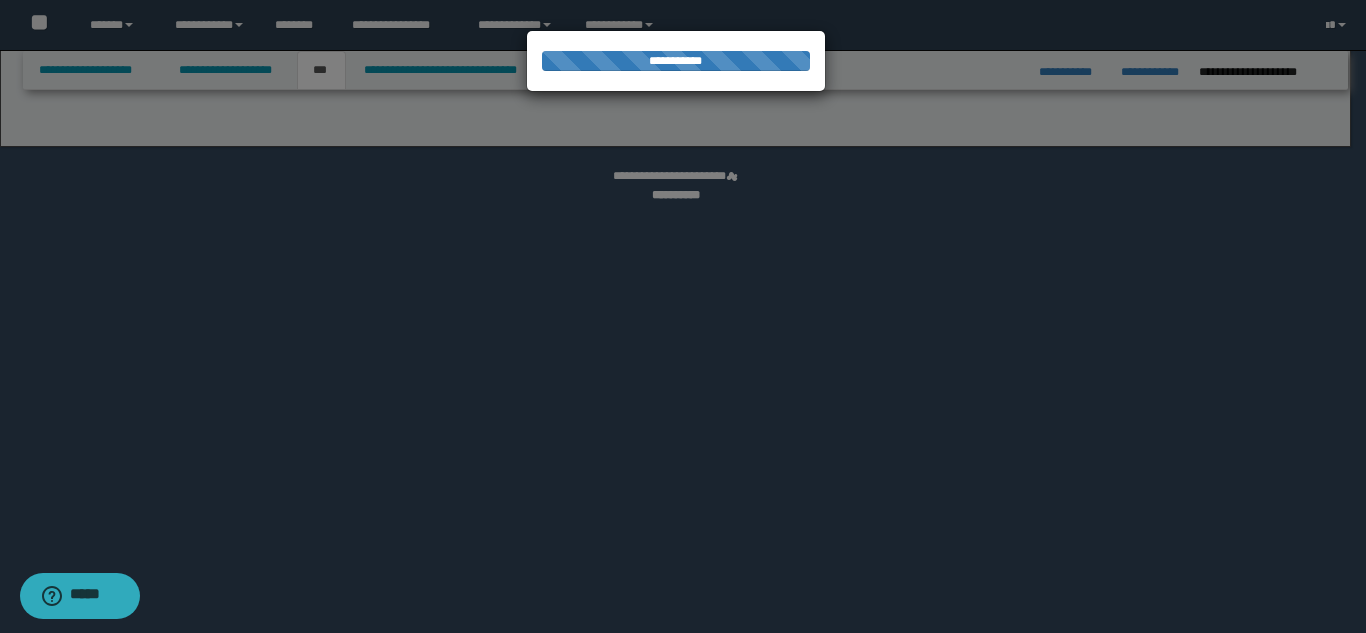 select on "**" 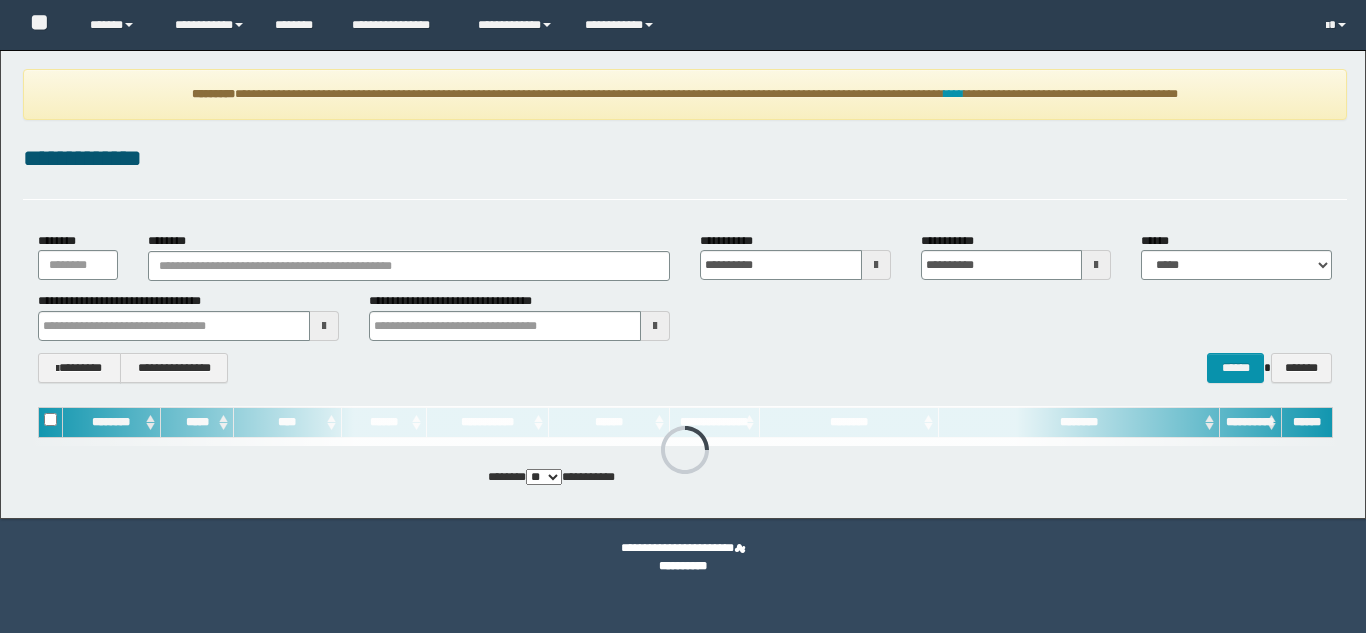 scroll, scrollTop: 0, scrollLeft: 0, axis: both 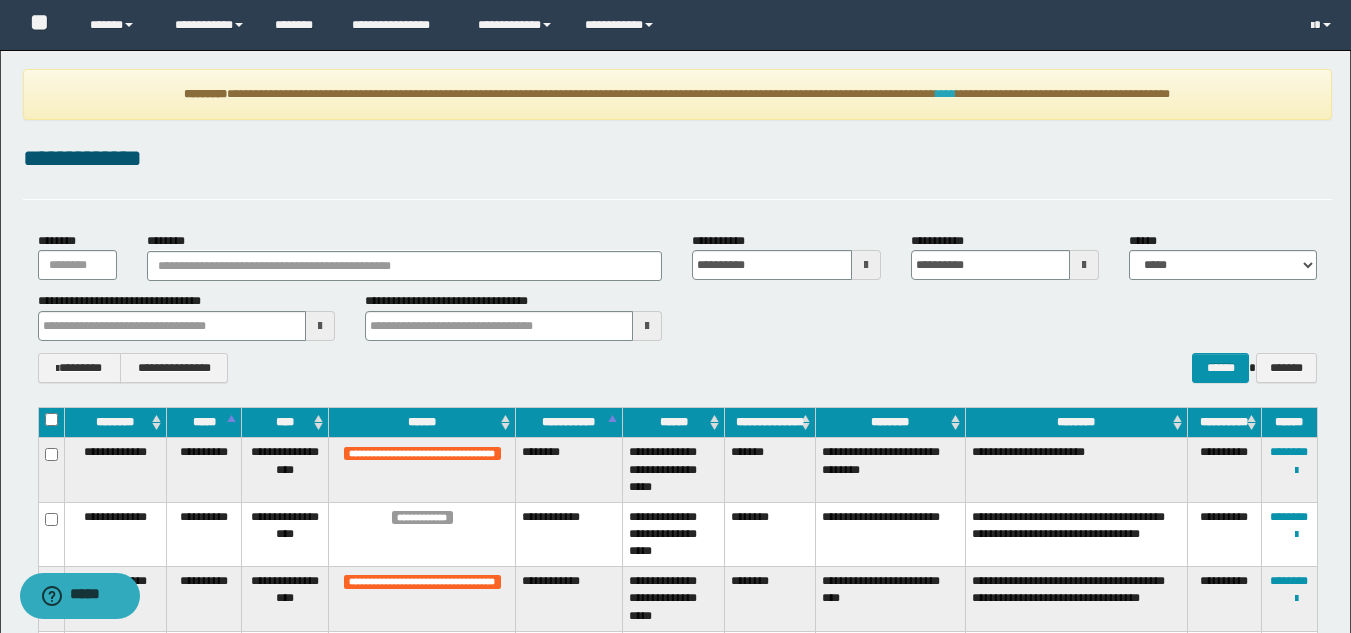 click on "****" at bounding box center [946, 94] 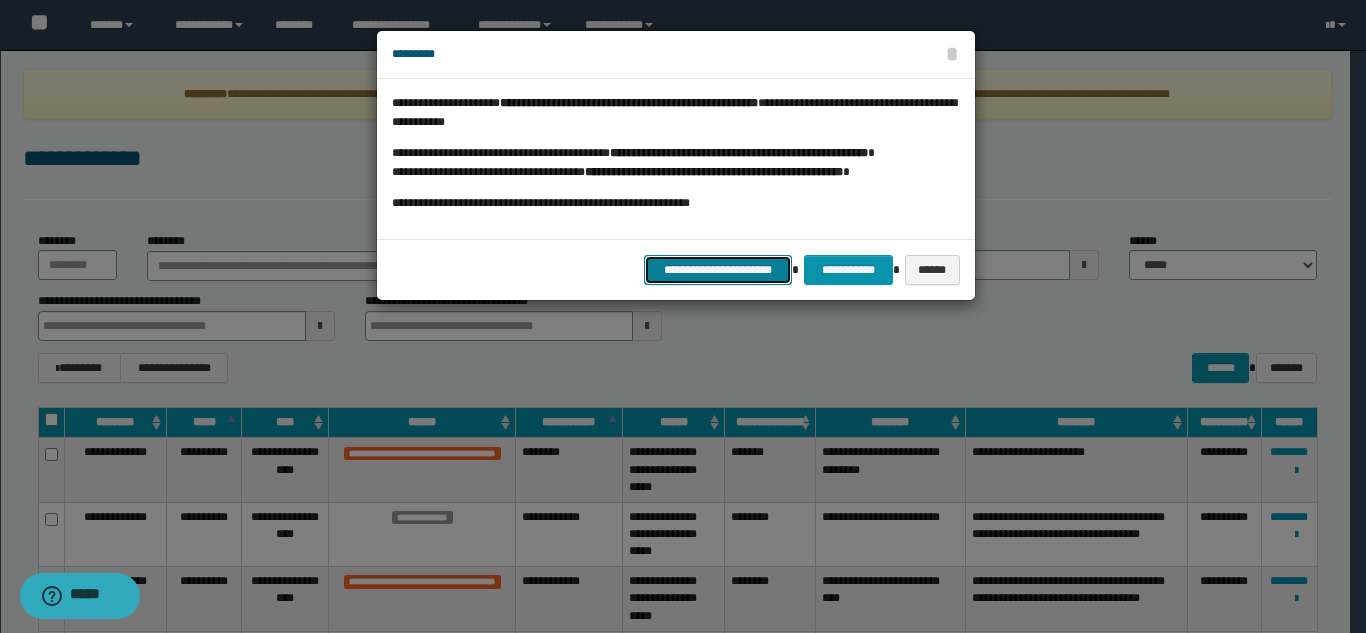 click on "**********" at bounding box center (718, 270) 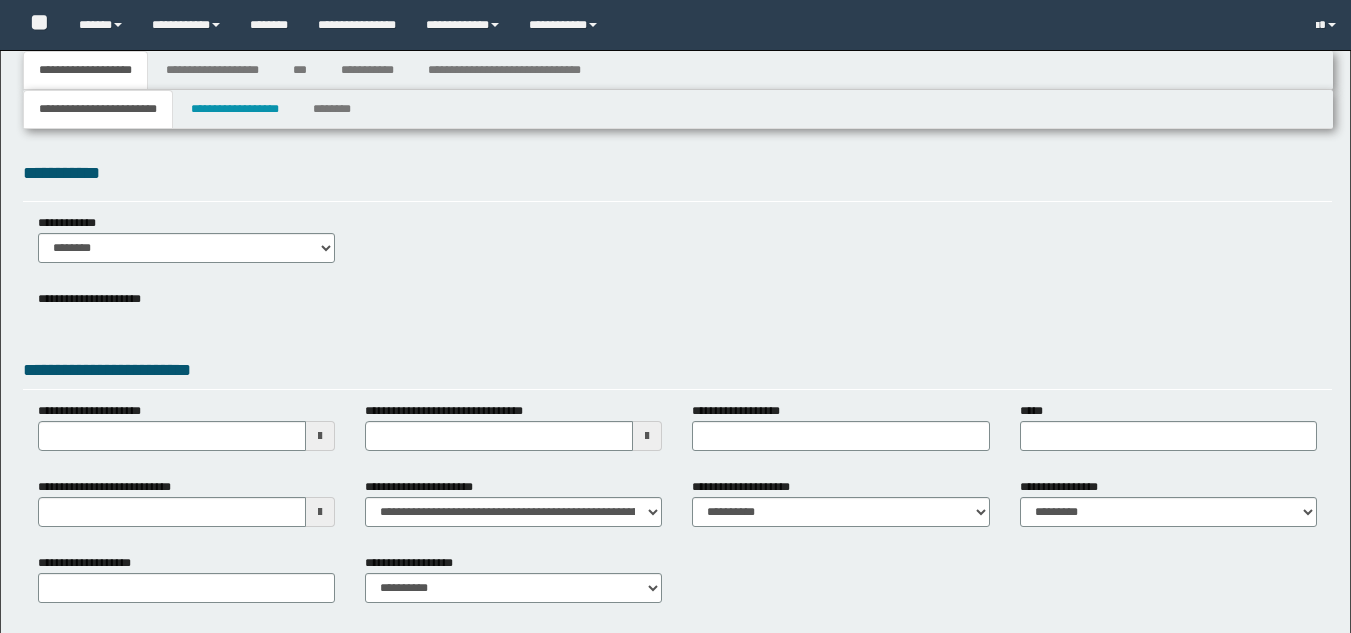 type 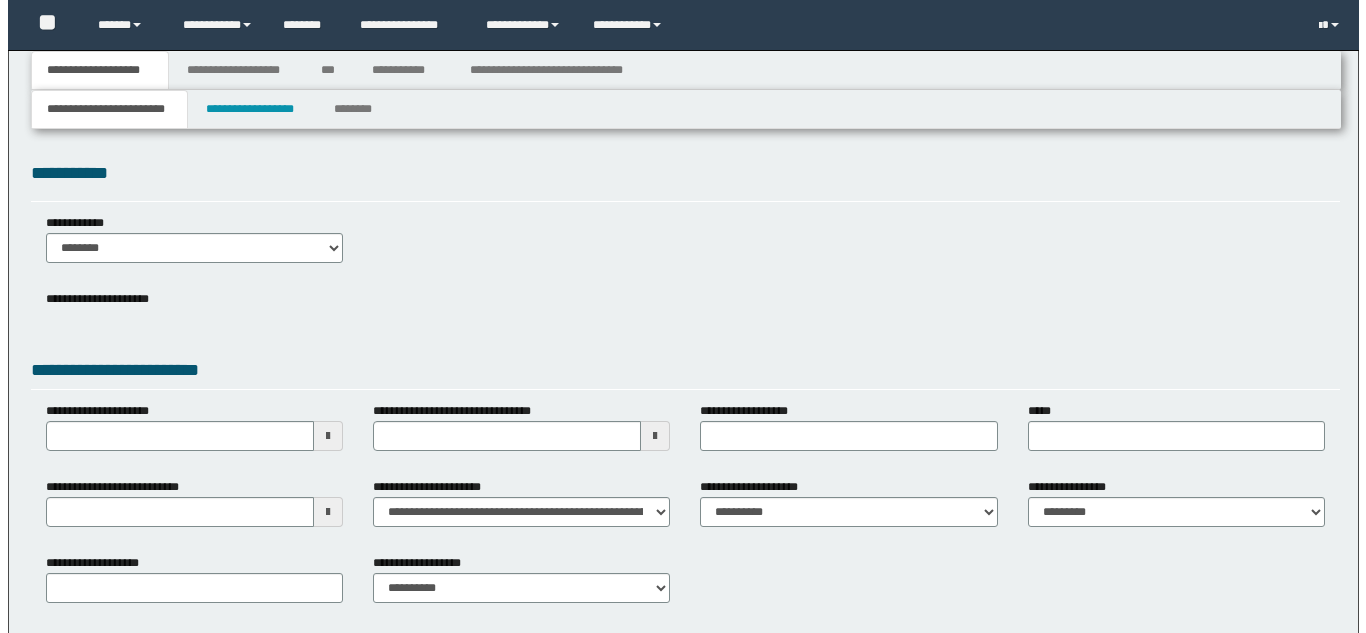 scroll, scrollTop: 0, scrollLeft: 0, axis: both 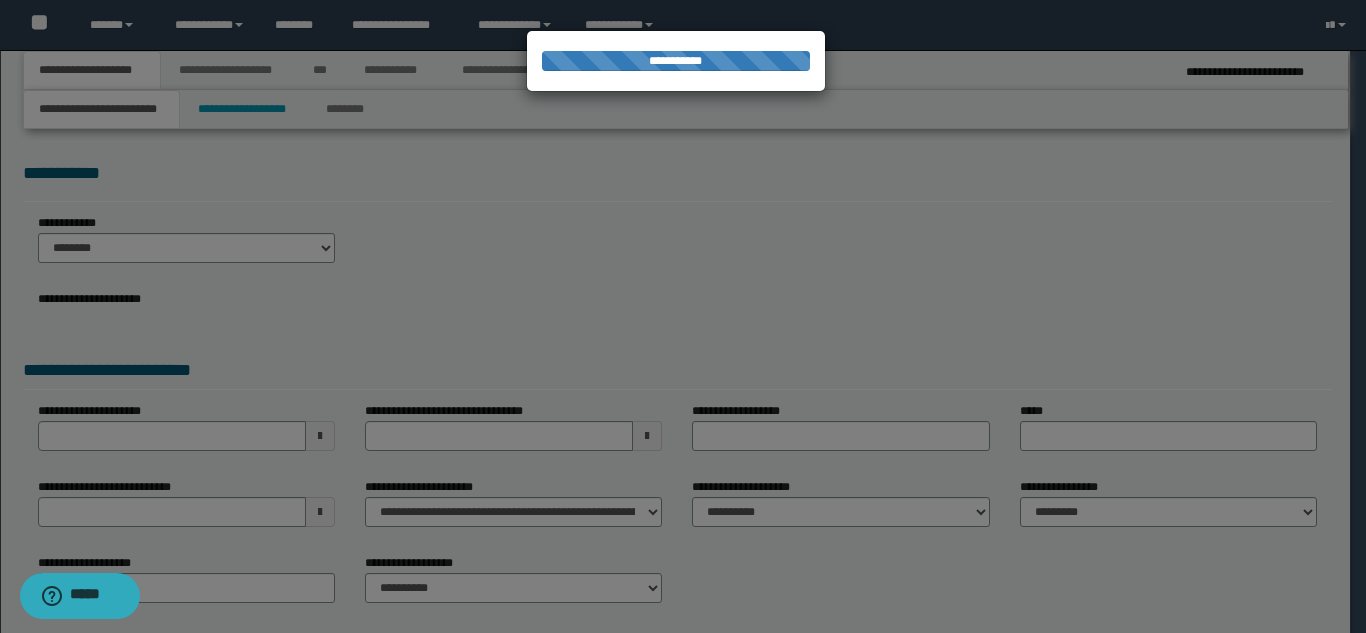 type on "**********" 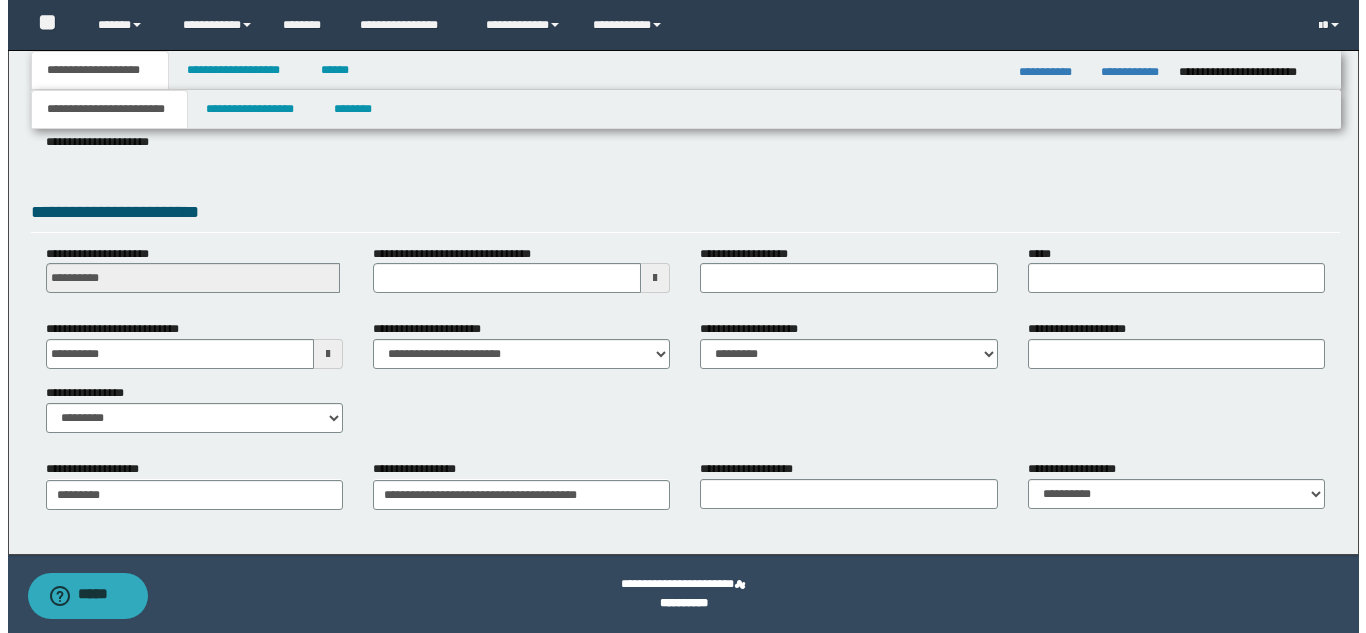 scroll, scrollTop: 0, scrollLeft: 0, axis: both 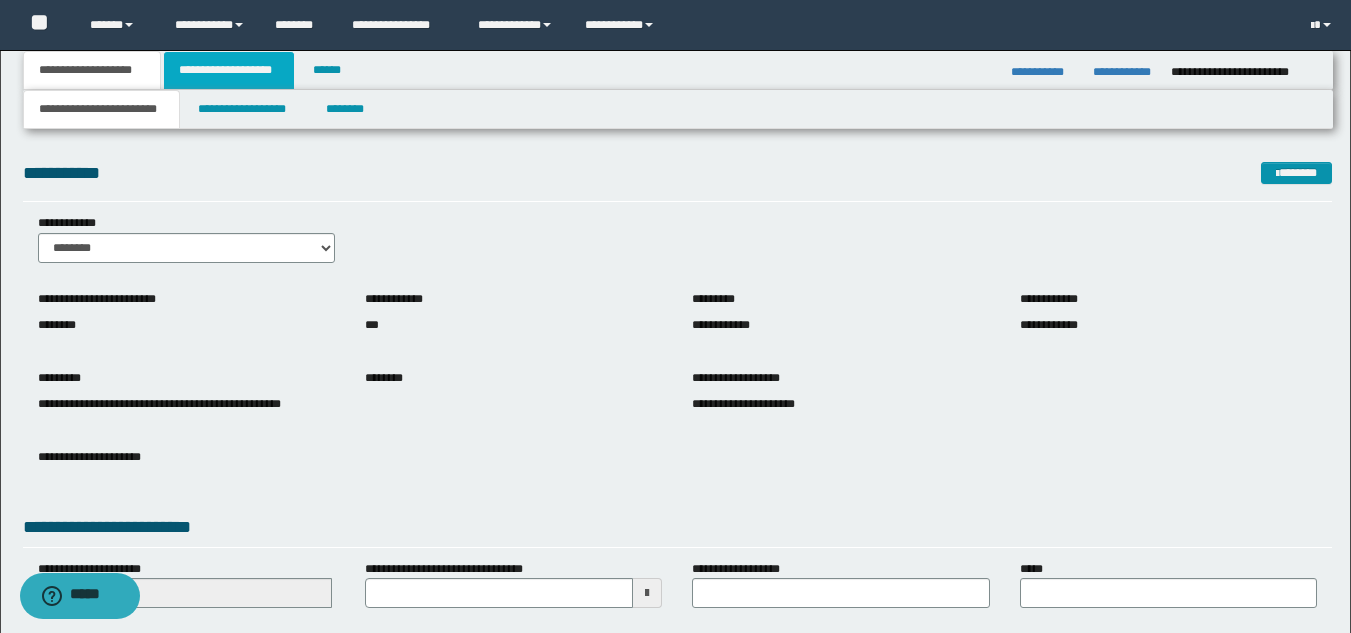 click on "**********" at bounding box center [229, 70] 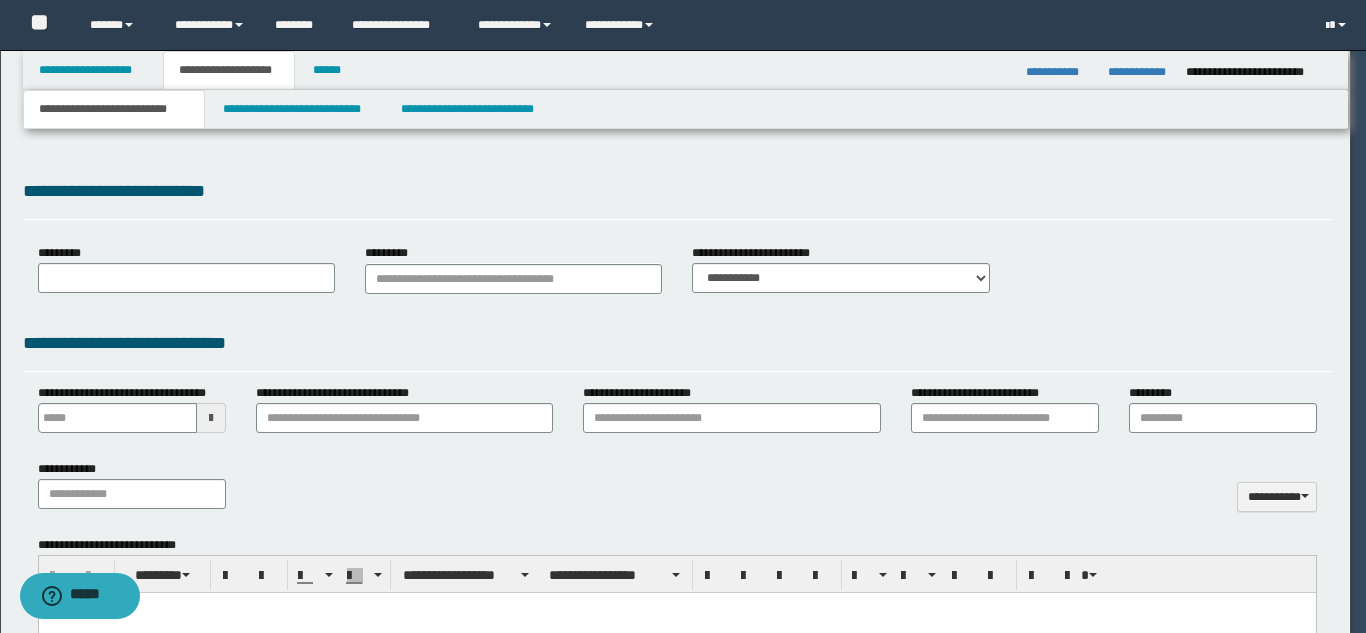 scroll, scrollTop: 0, scrollLeft: 0, axis: both 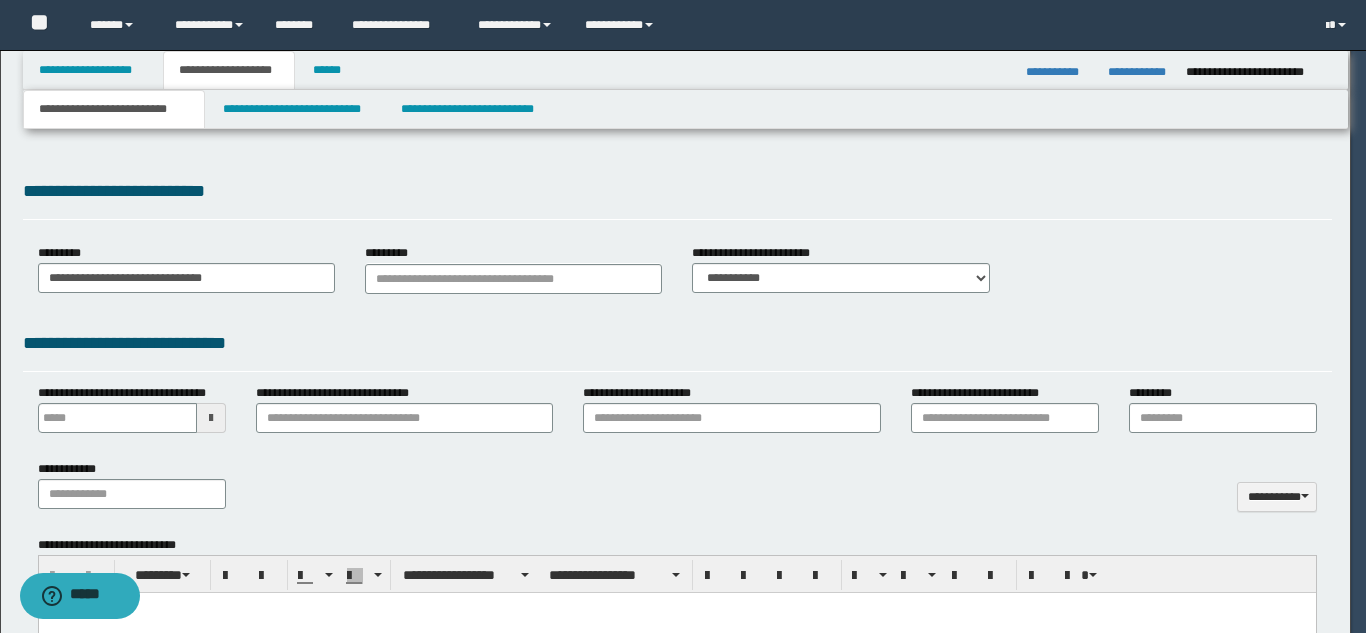 type on "*" 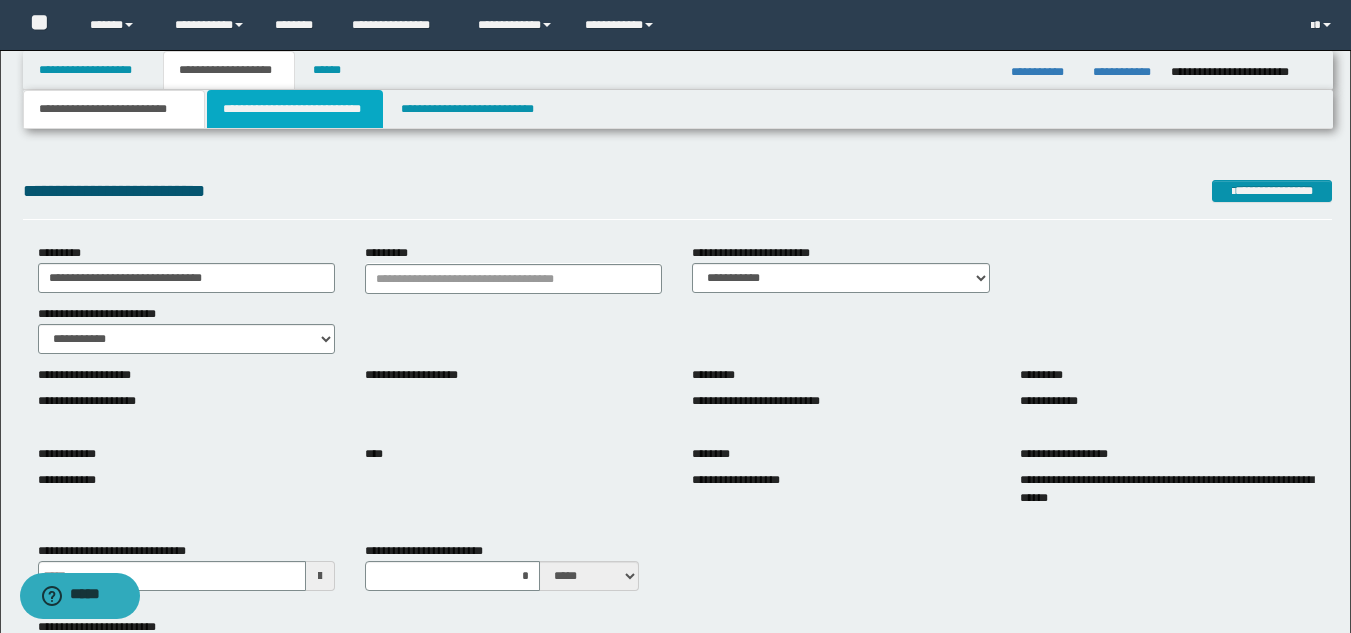 click on "**********" at bounding box center (295, 109) 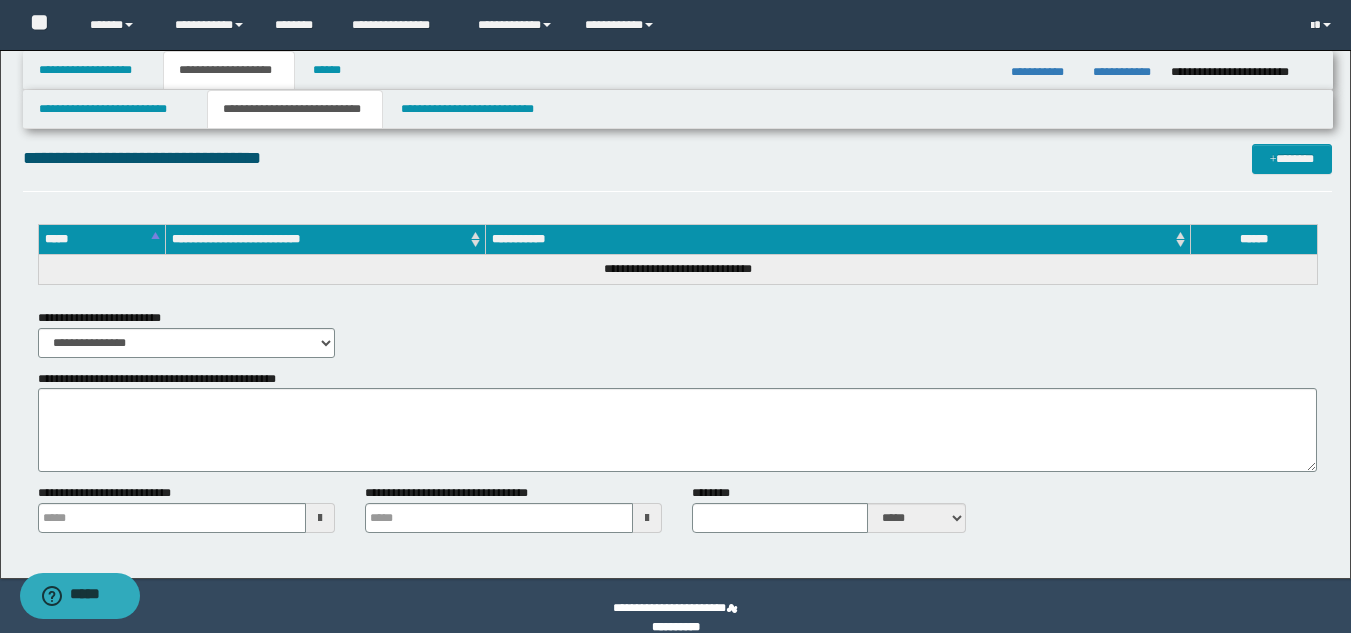 scroll, scrollTop: 2769, scrollLeft: 0, axis: vertical 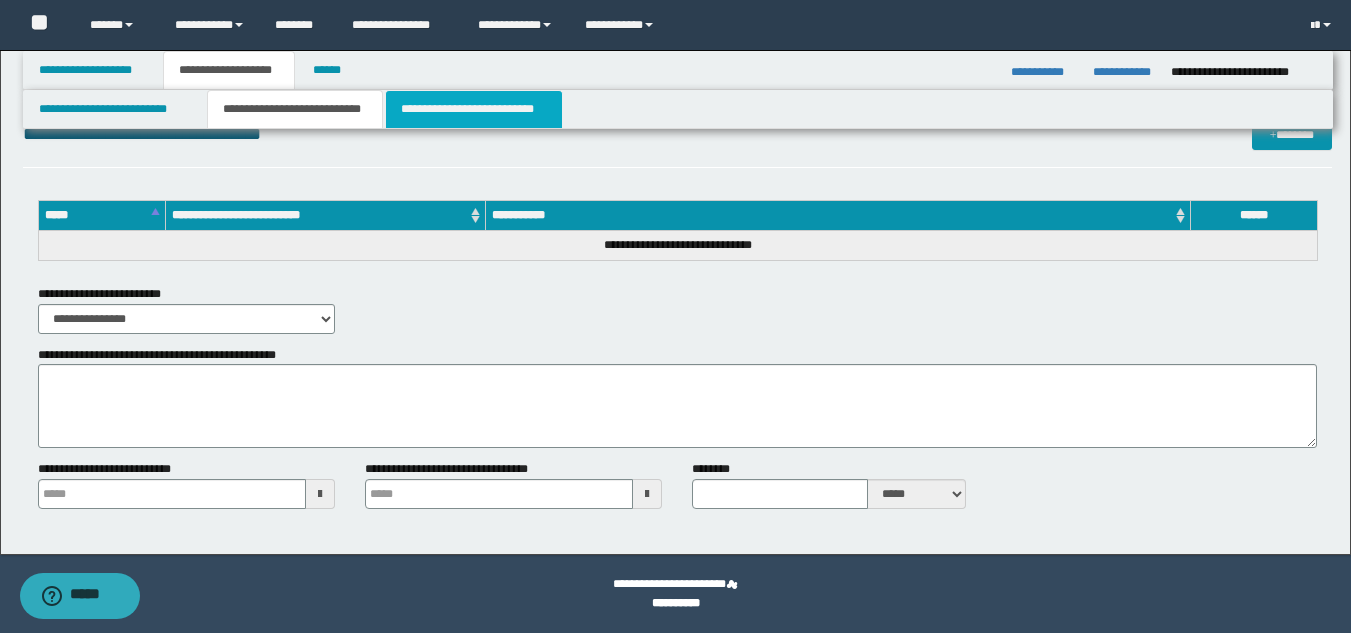 click on "**********" at bounding box center (474, 109) 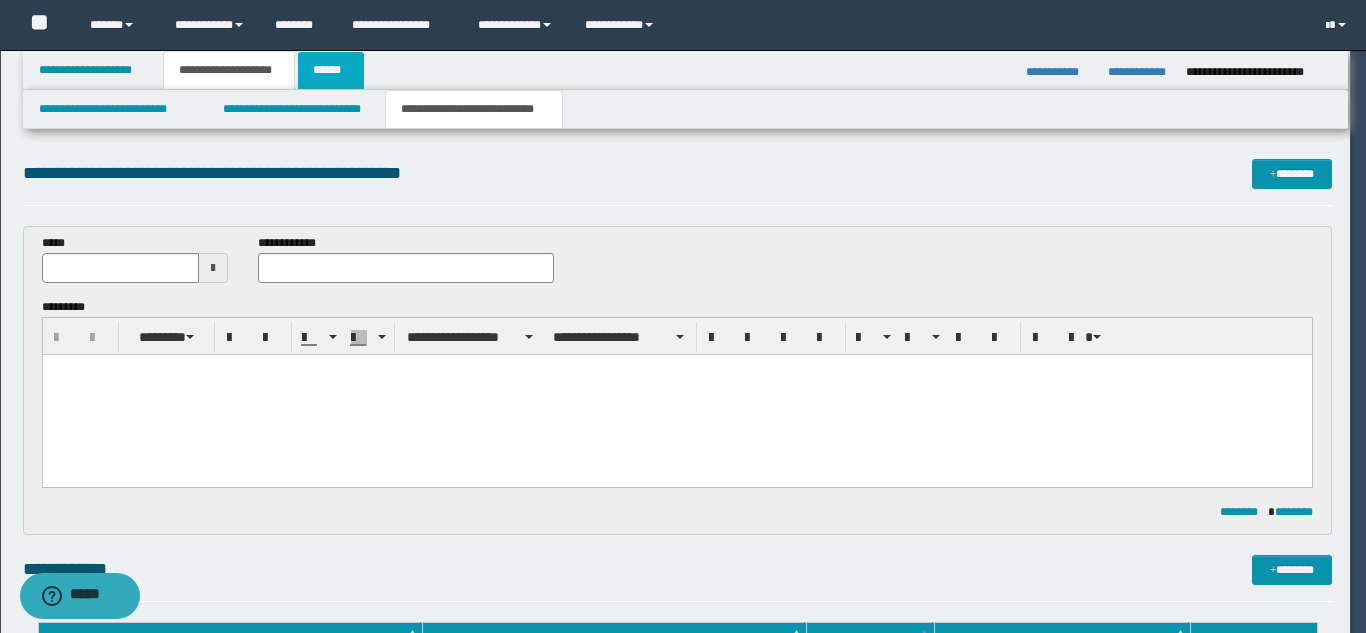 scroll, scrollTop: 0, scrollLeft: 0, axis: both 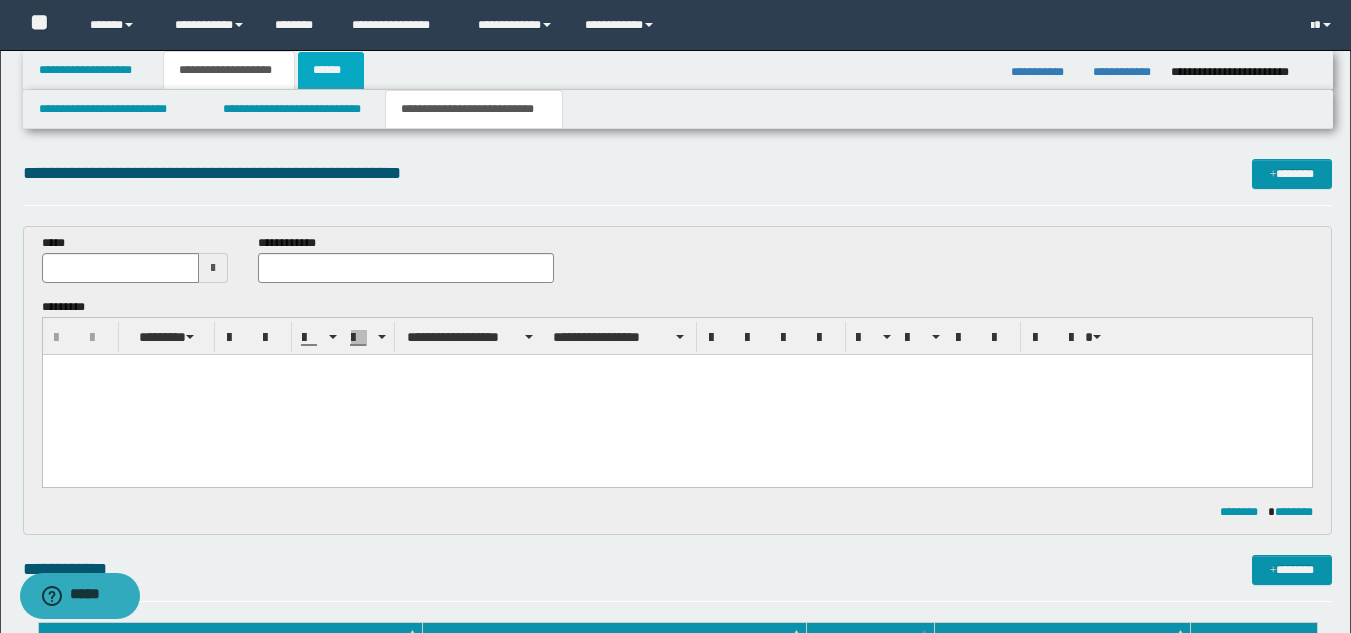 click on "******" at bounding box center (331, 70) 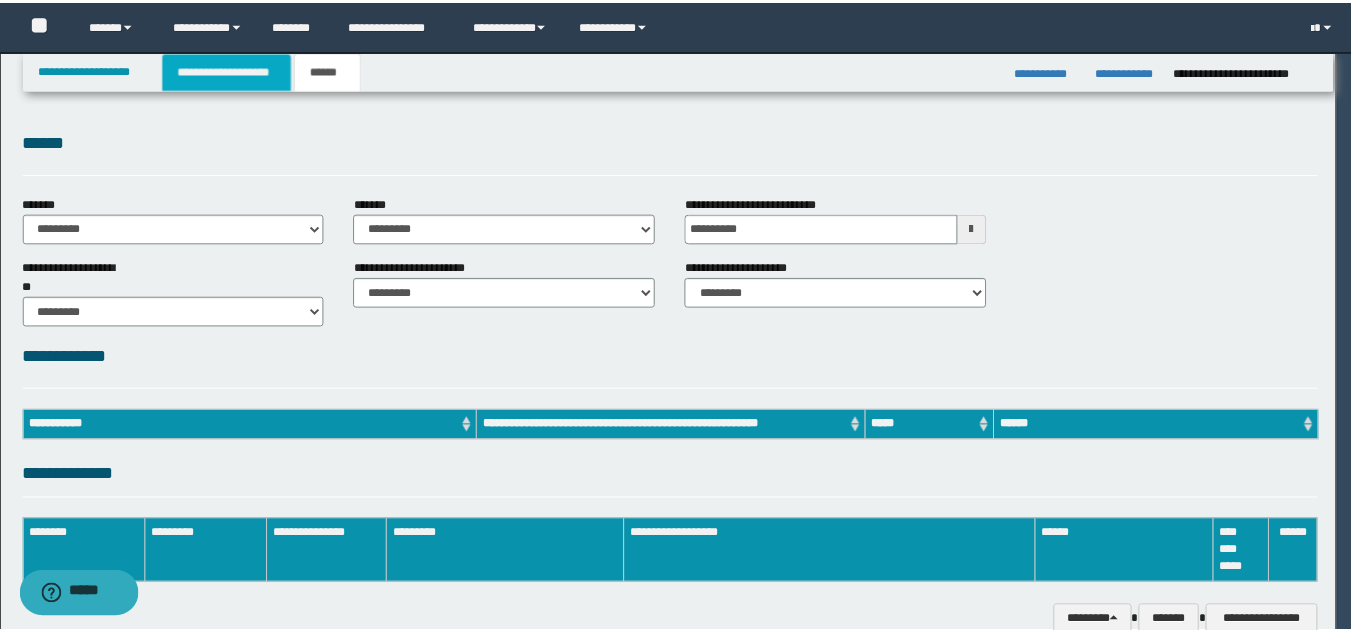 scroll, scrollTop: 0, scrollLeft: 0, axis: both 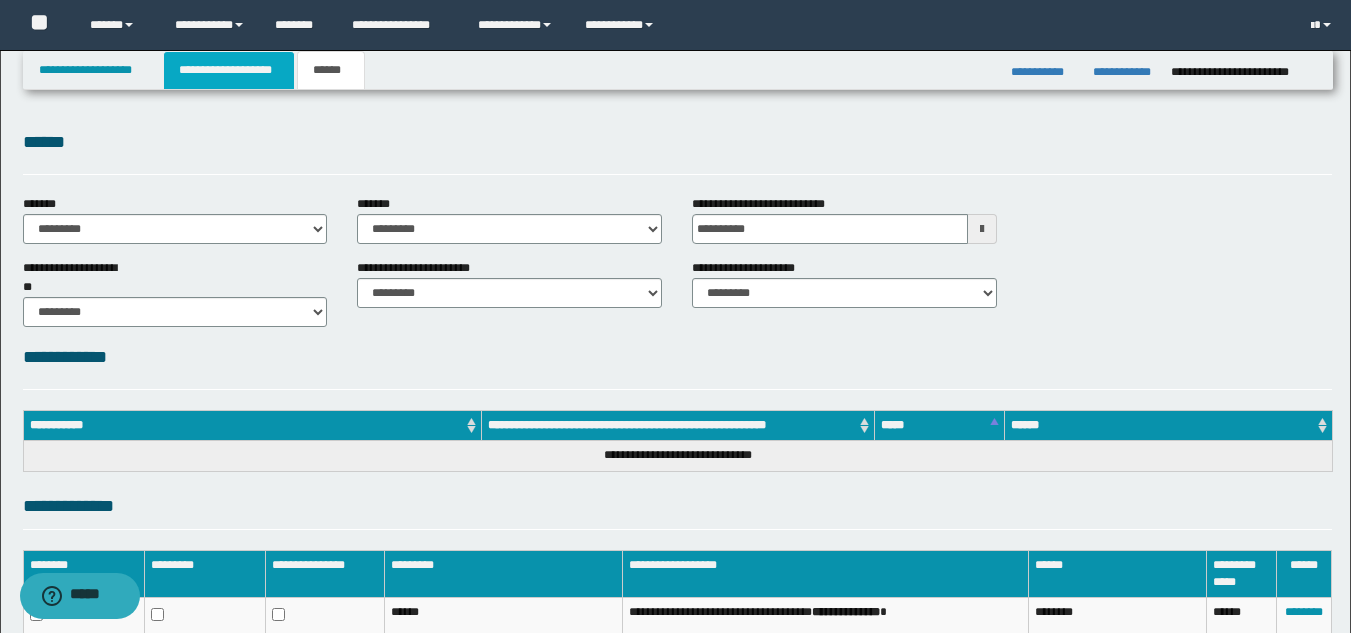 click on "**********" at bounding box center (229, 70) 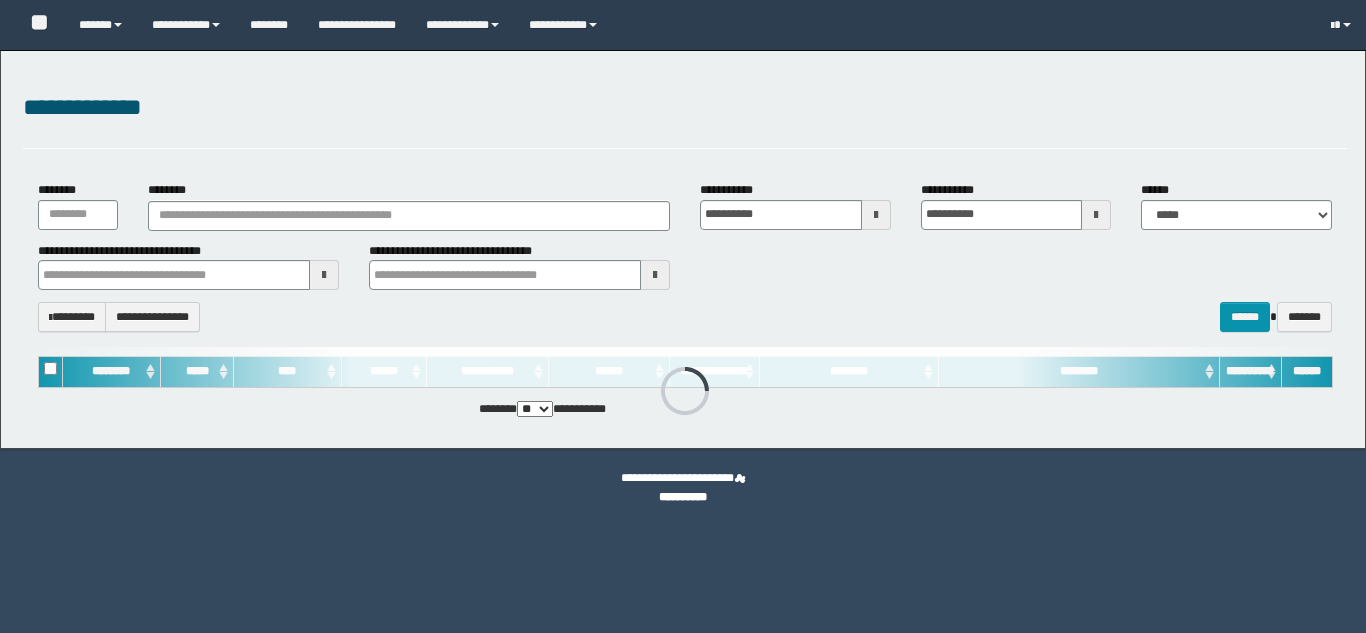 click on "********" at bounding box center (409, 216) 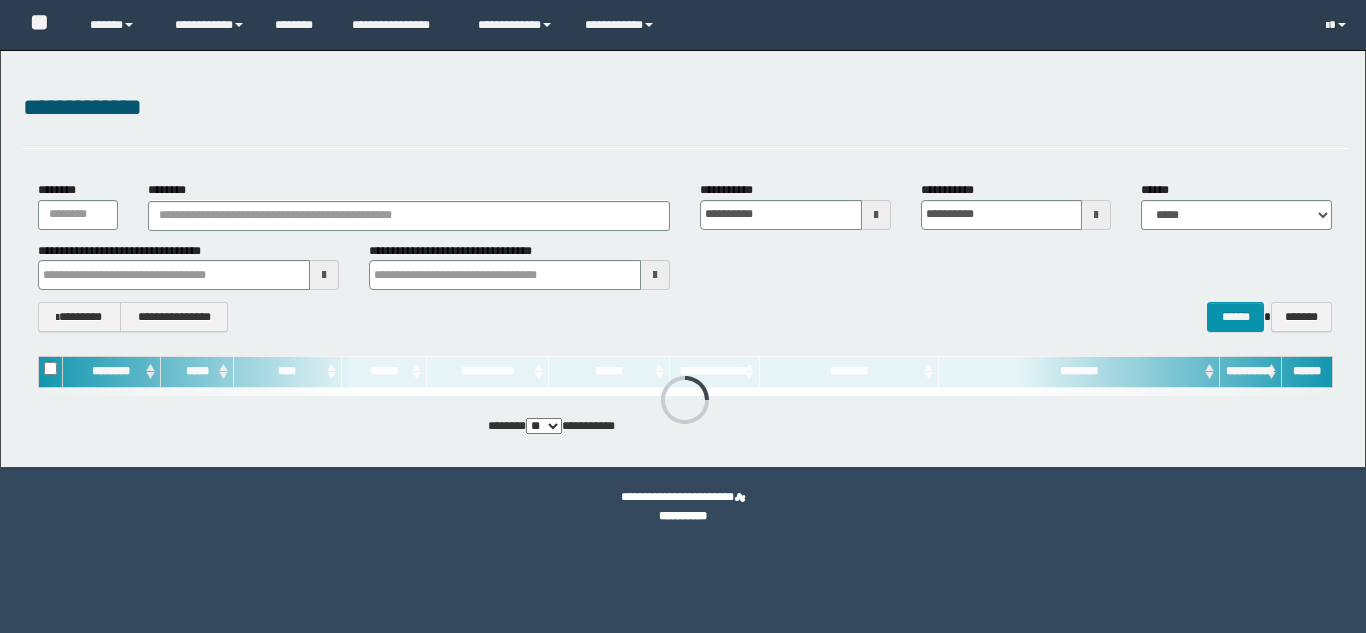 scroll, scrollTop: 0, scrollLeft: 0, axis: both 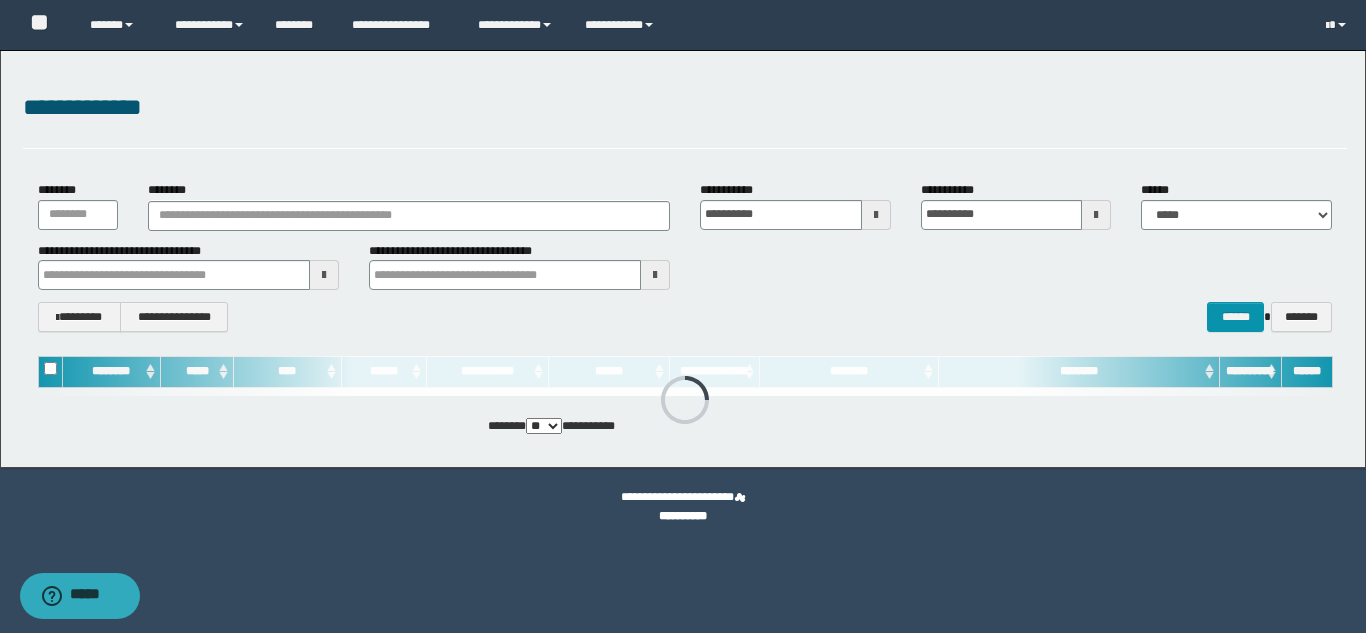 type on "********" 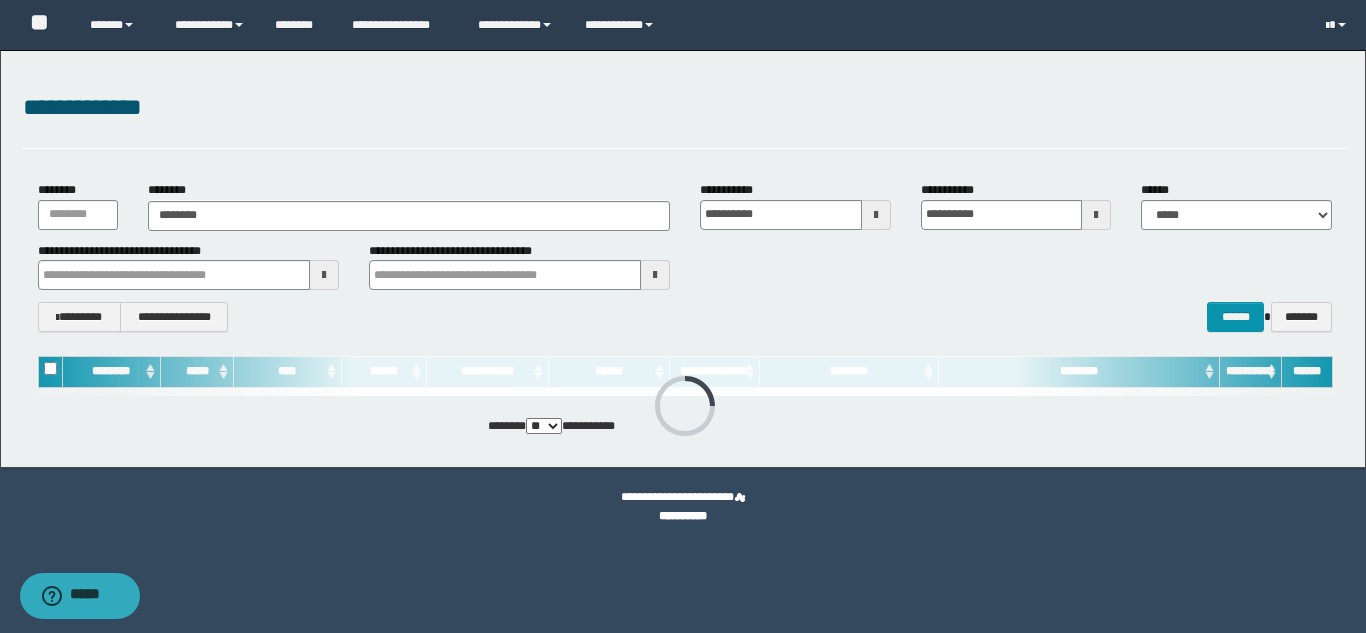 type on "********" 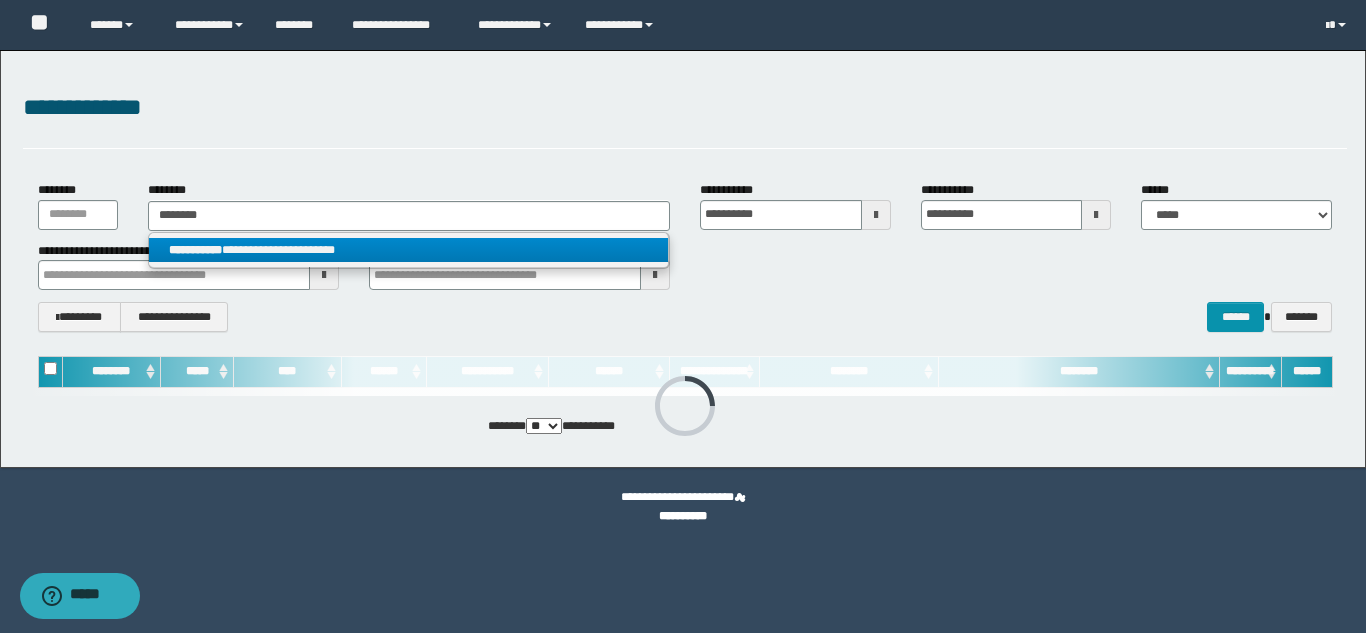 type on "********" 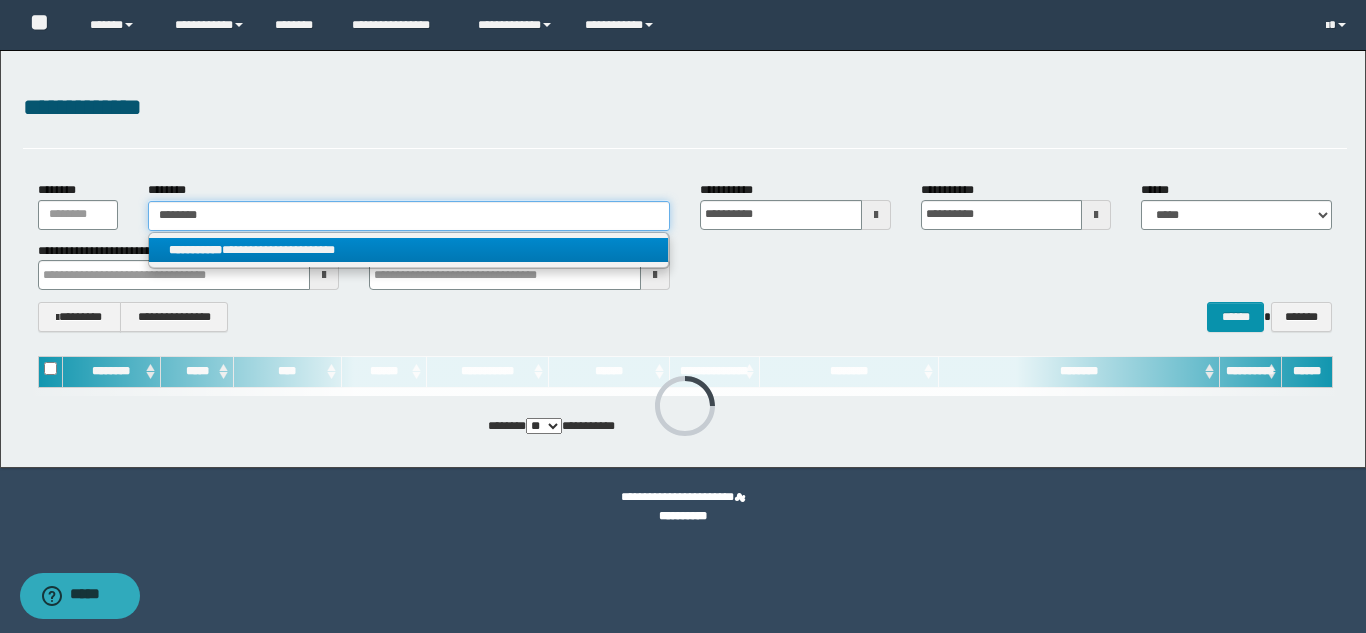 type 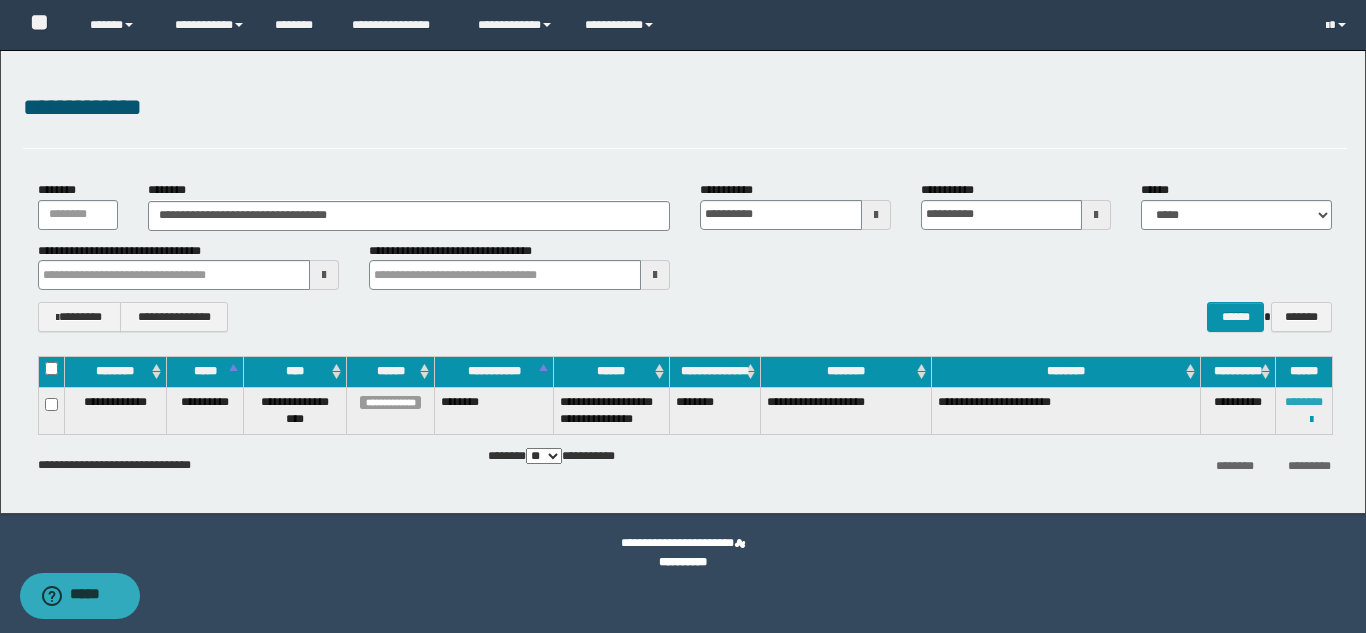 click on "********" at bounding box center (1304, 402) 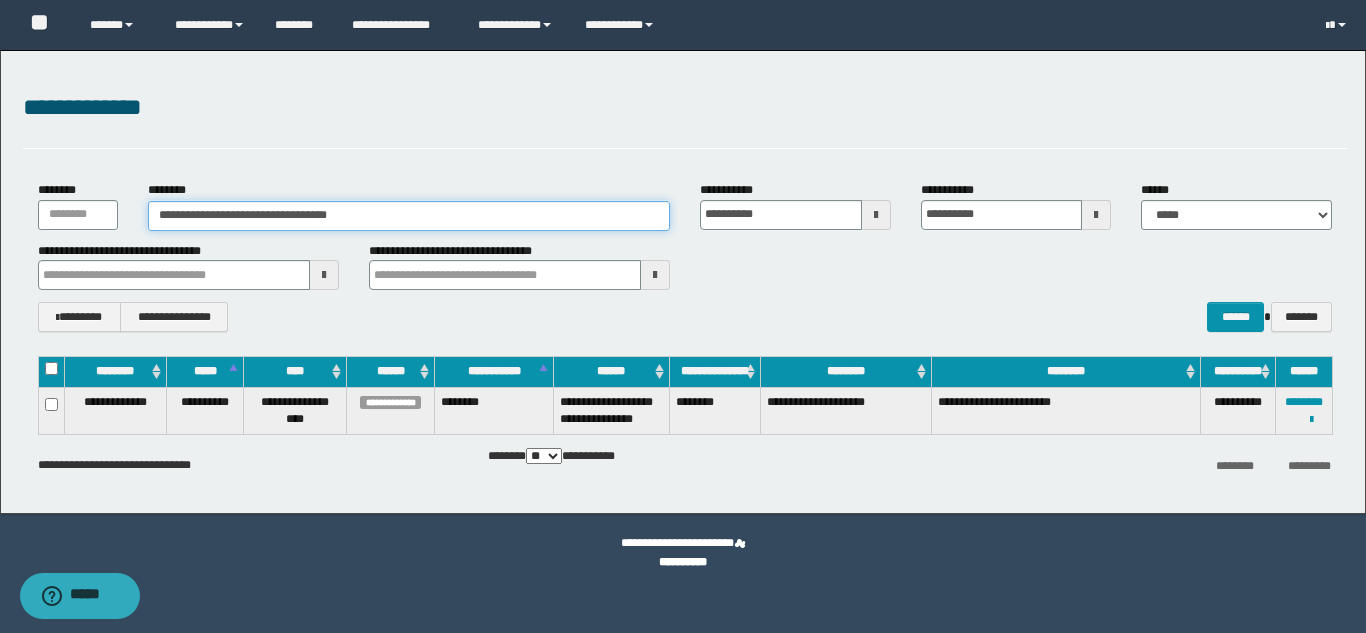 drag, startPoint x: 380, startPoint y: 213, endPoint x: 145, endPoint y: 196, distance: 235.61409 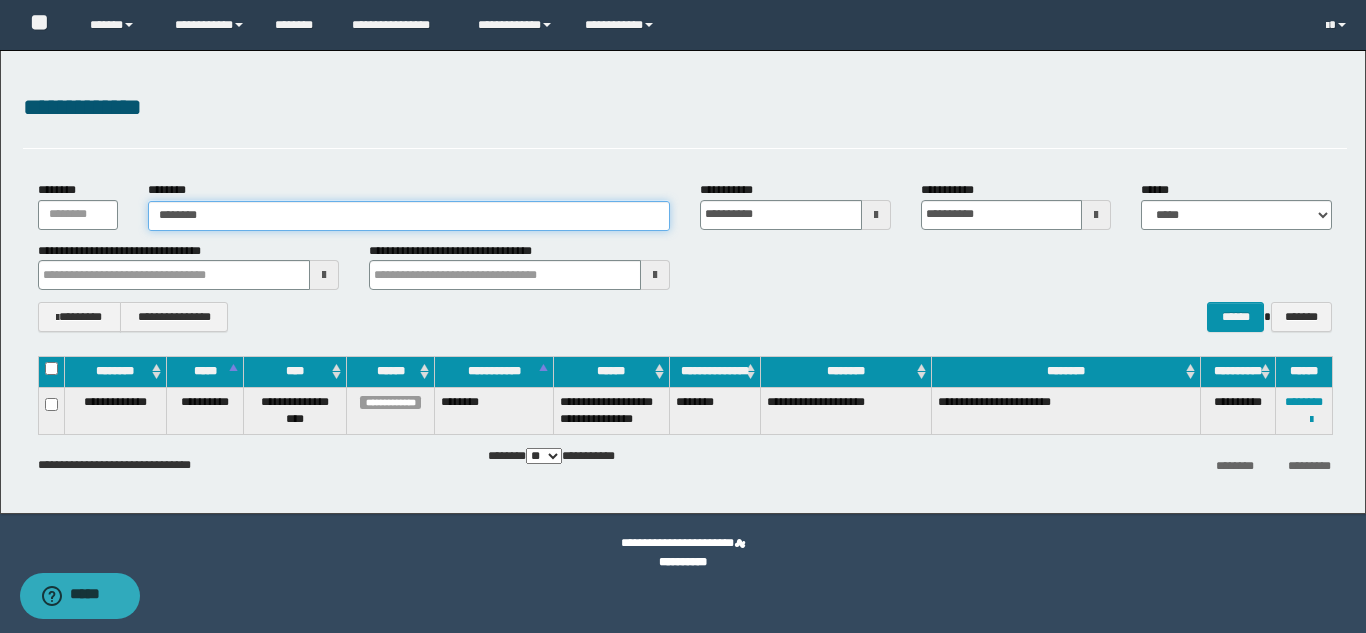 type on "********" 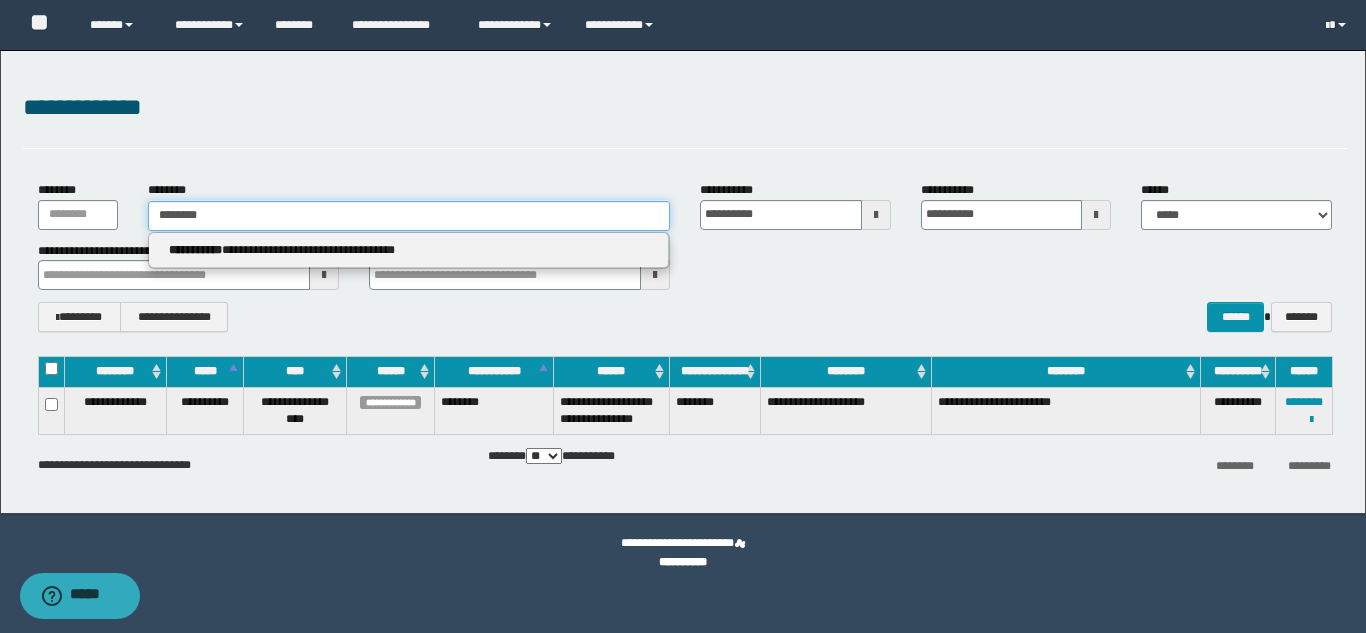 type on "********" 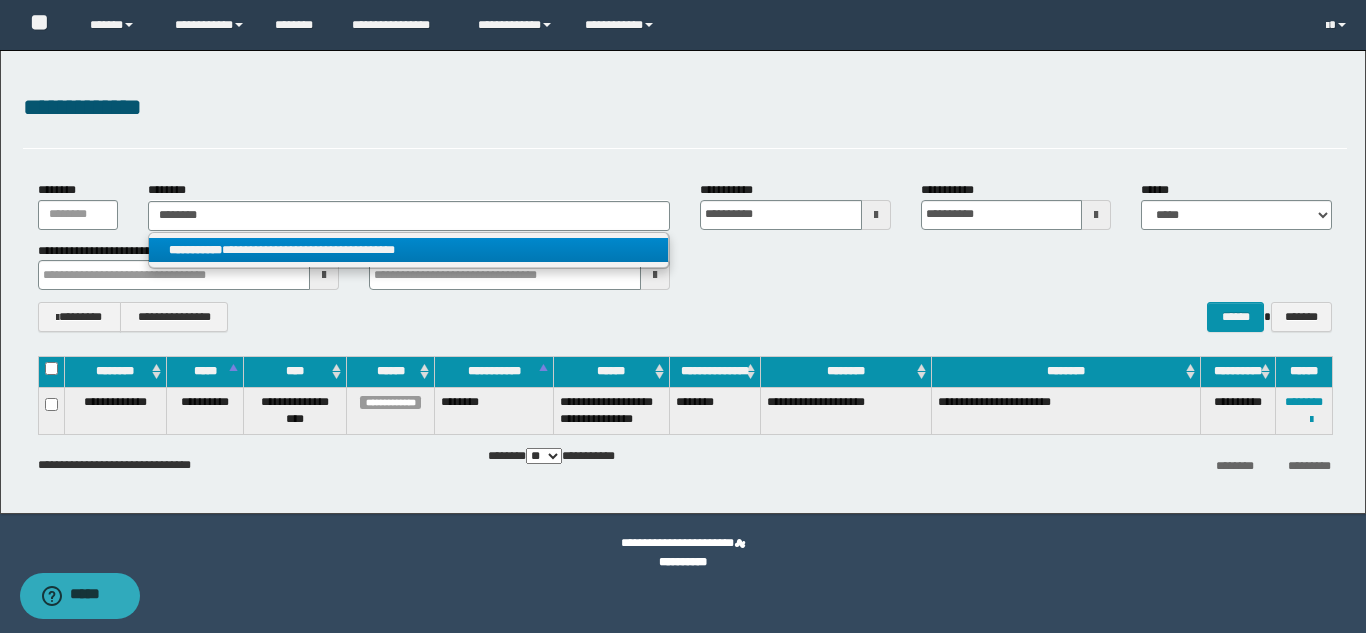 click on "**********" at bounding box center (408, 250) 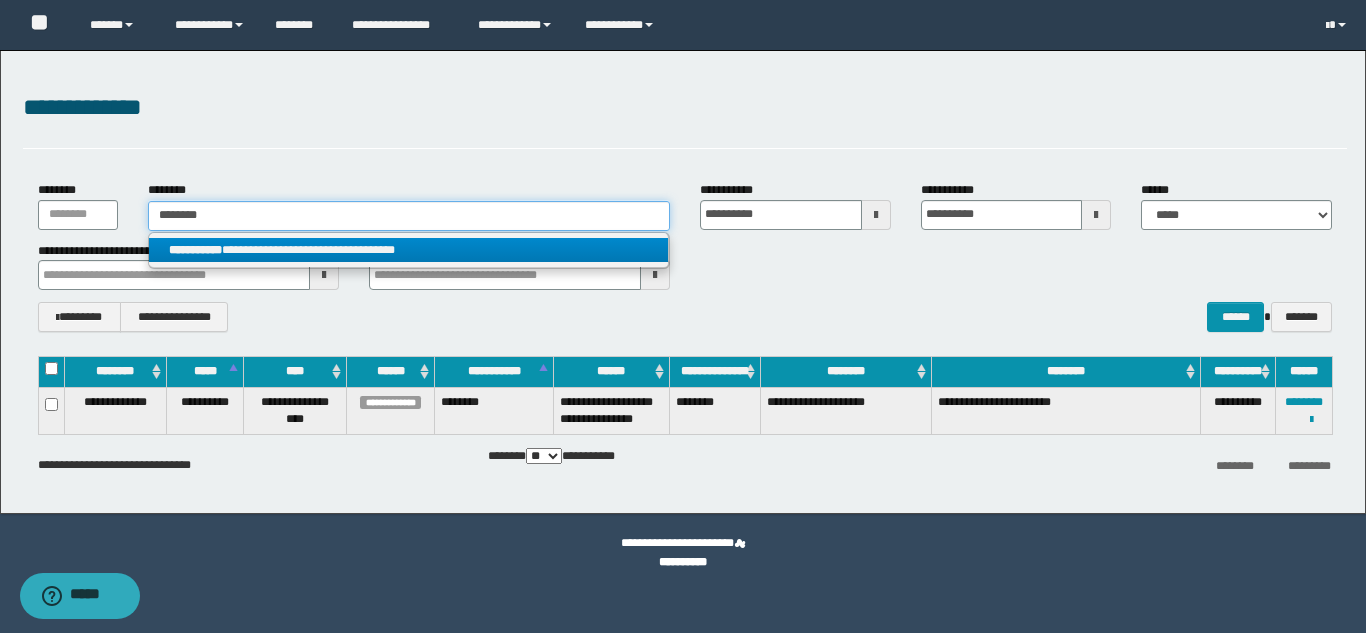 type 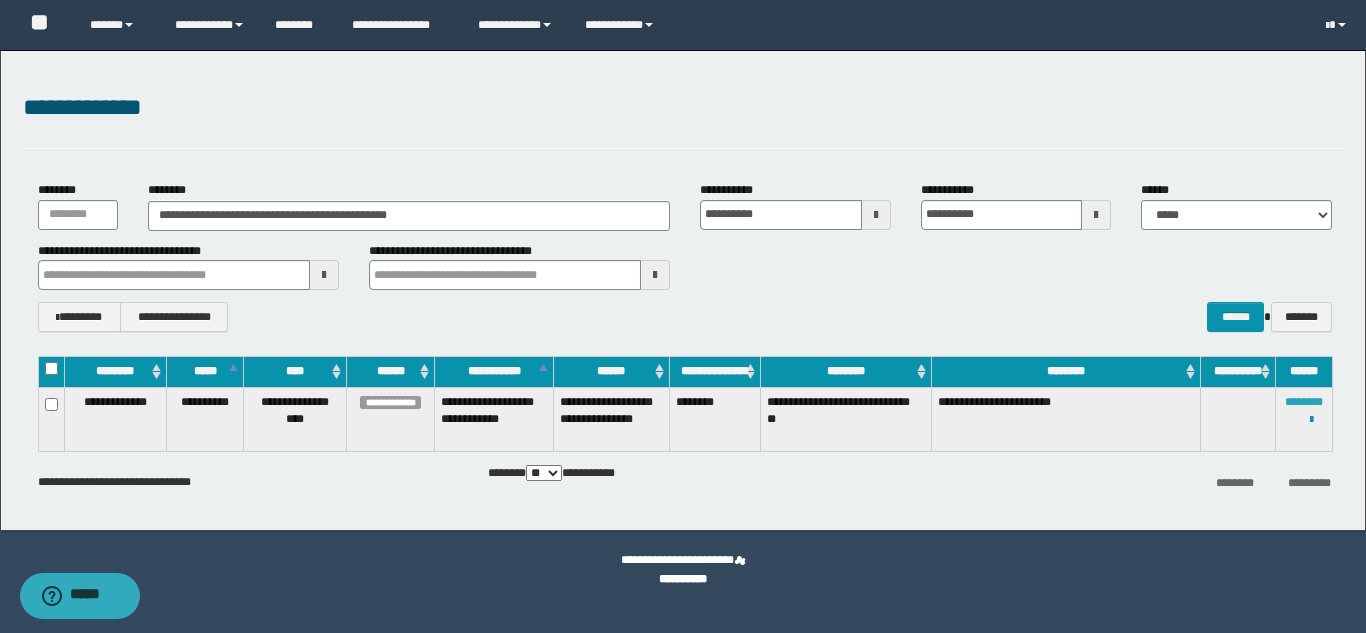 click on "********" at bounding box center (1304, 402) 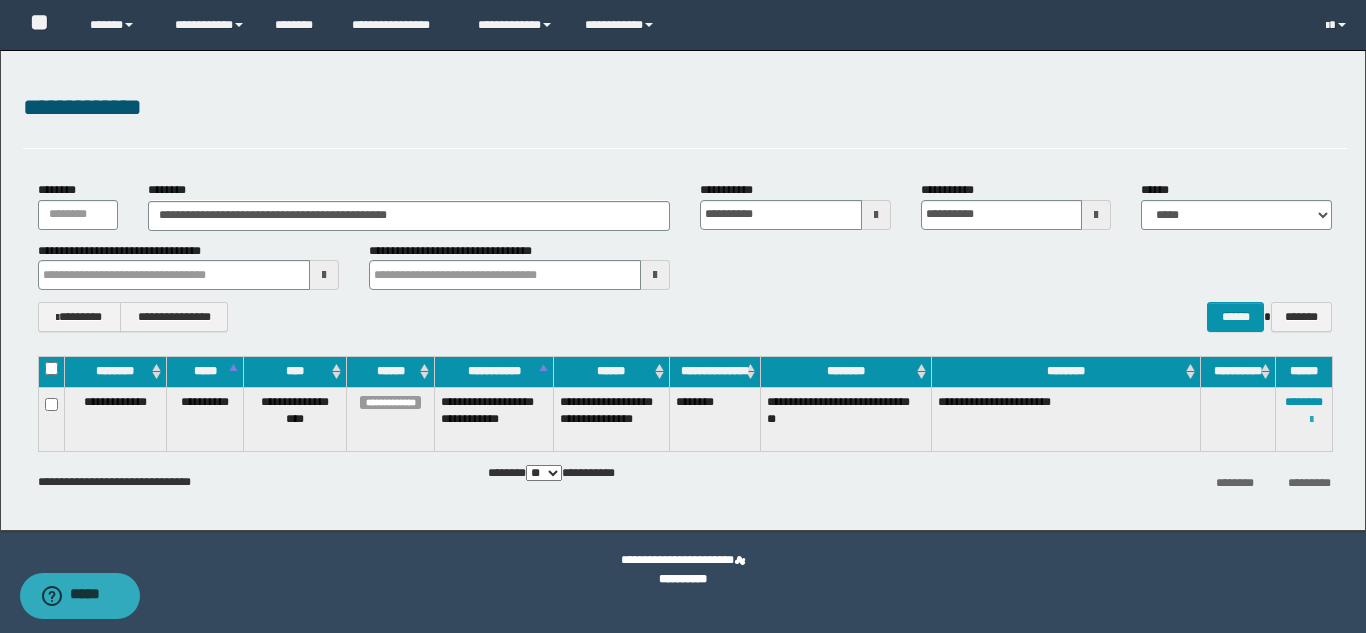 click at bounding box center [1311, 420] 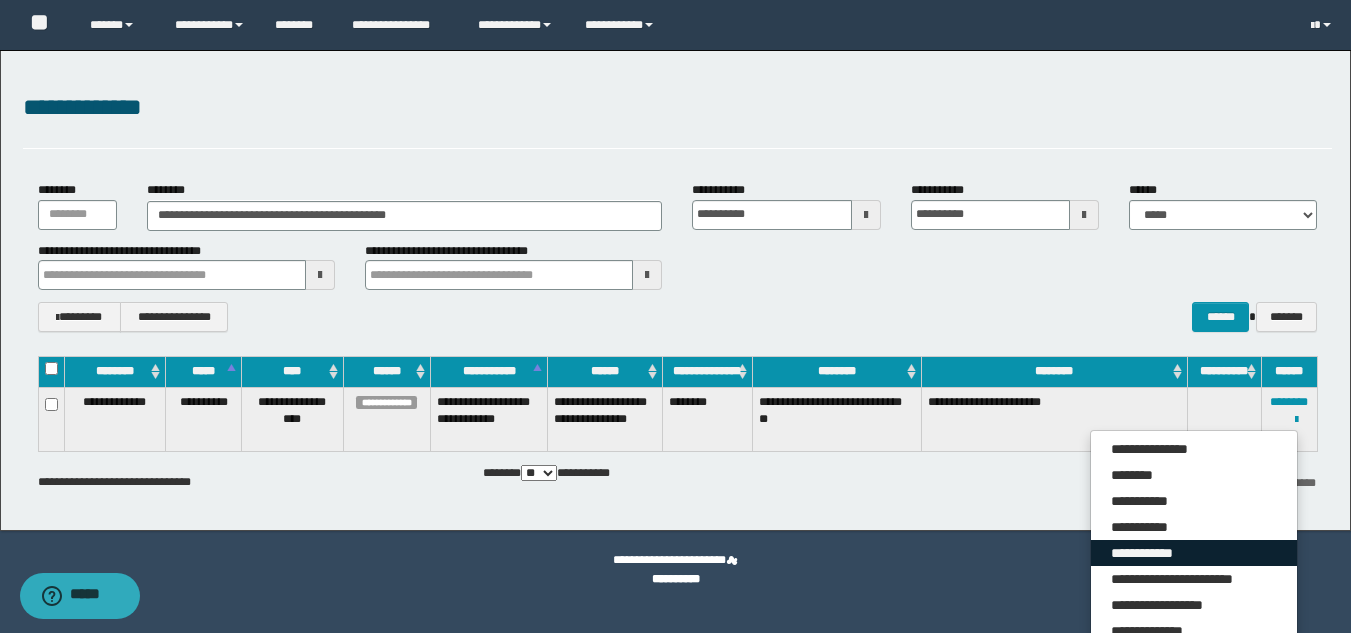 click on "**********" at bounding box center (1194, 553) 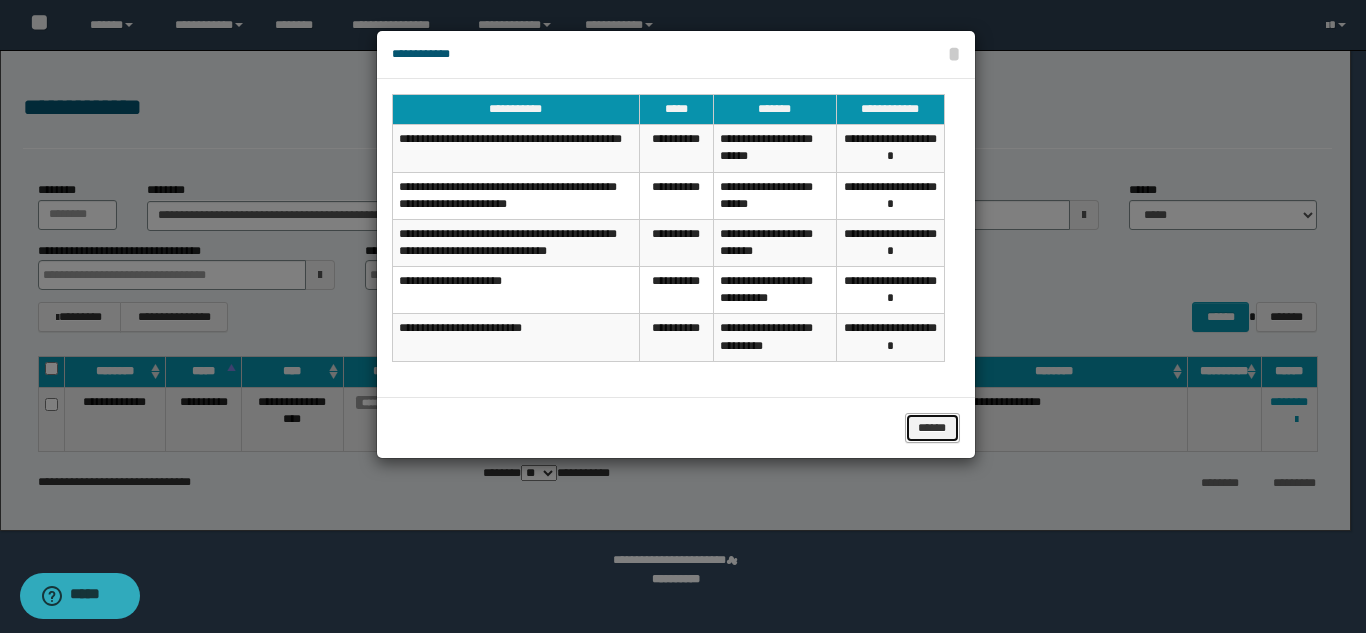 click on "******" at bounding box center (932, 428) 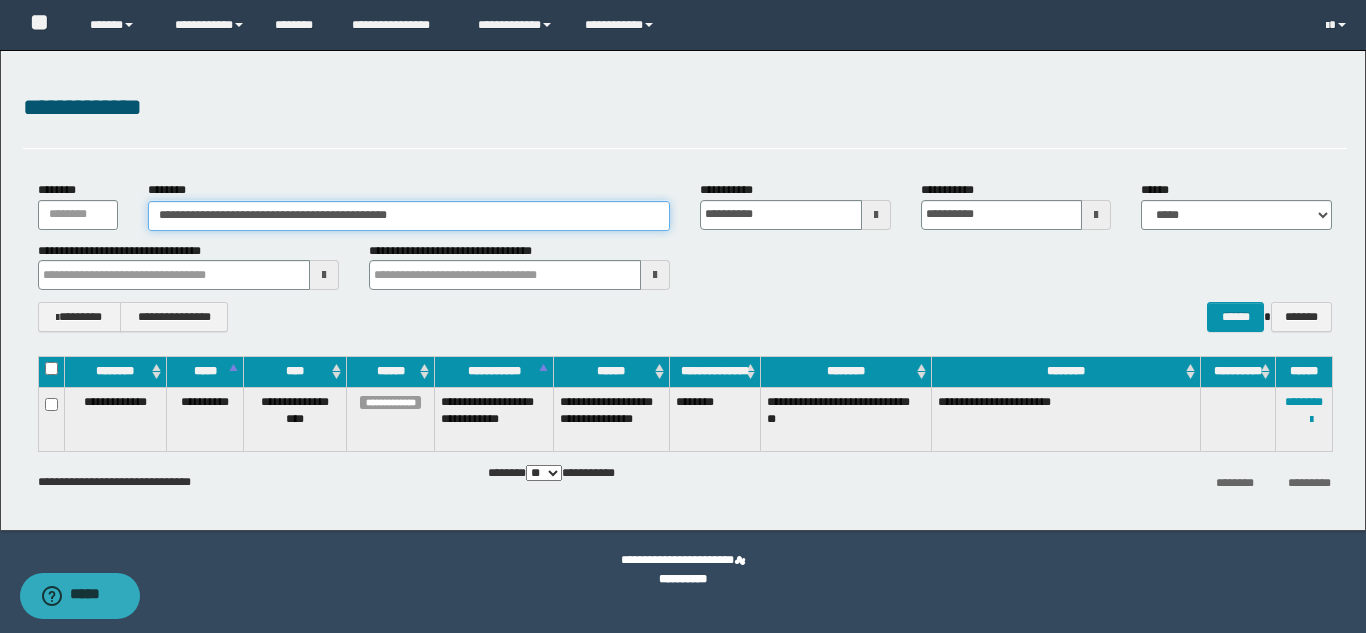 drag, startPoint x: 436, startPoint y: 215, endPoint x: 179, endPoint y: 184, distance: 258.86288 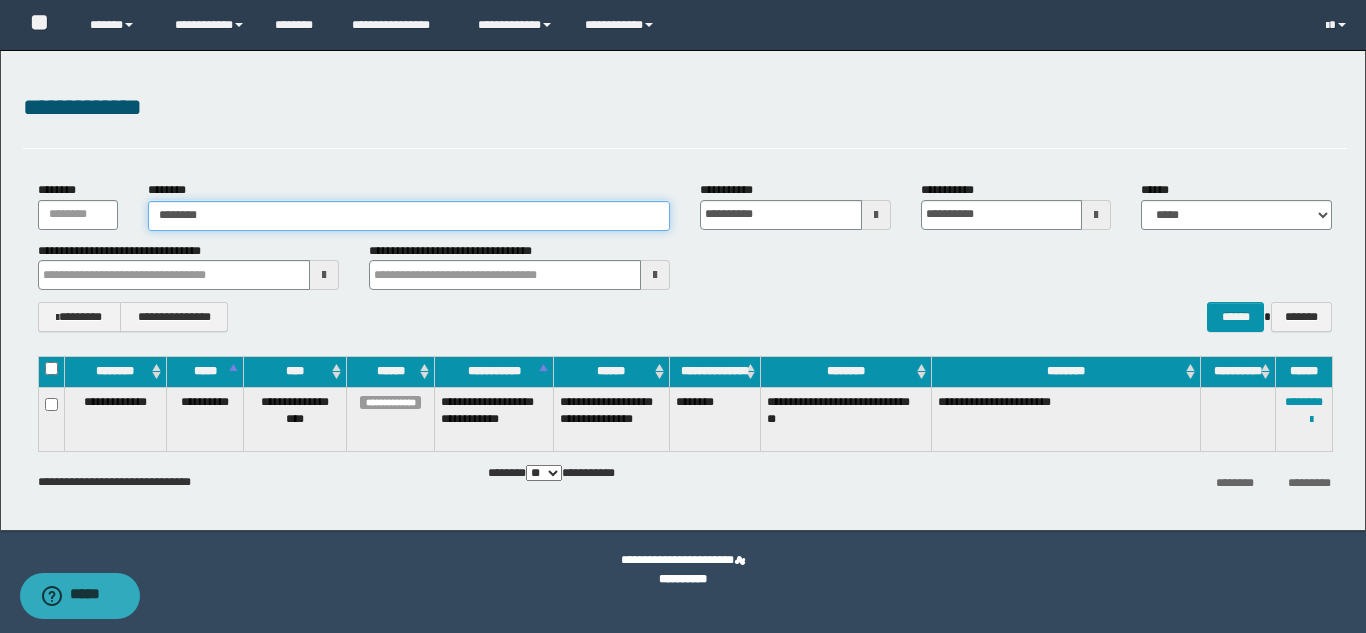 type on "********" 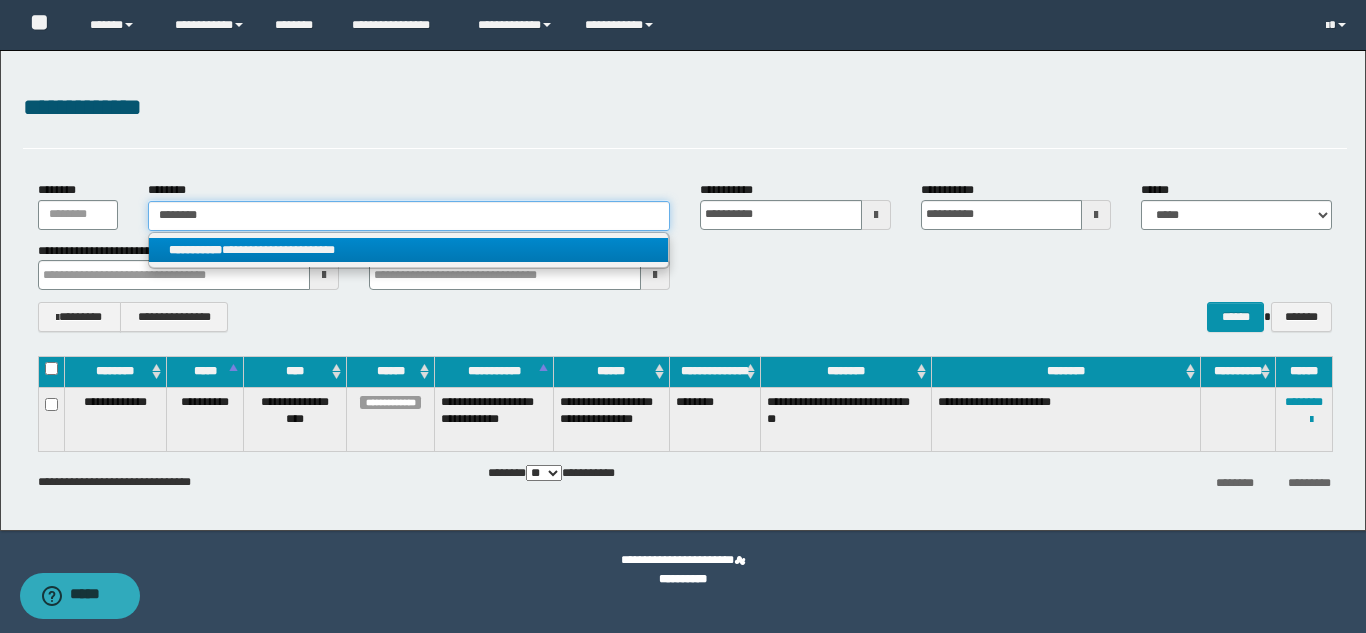 type on "********" 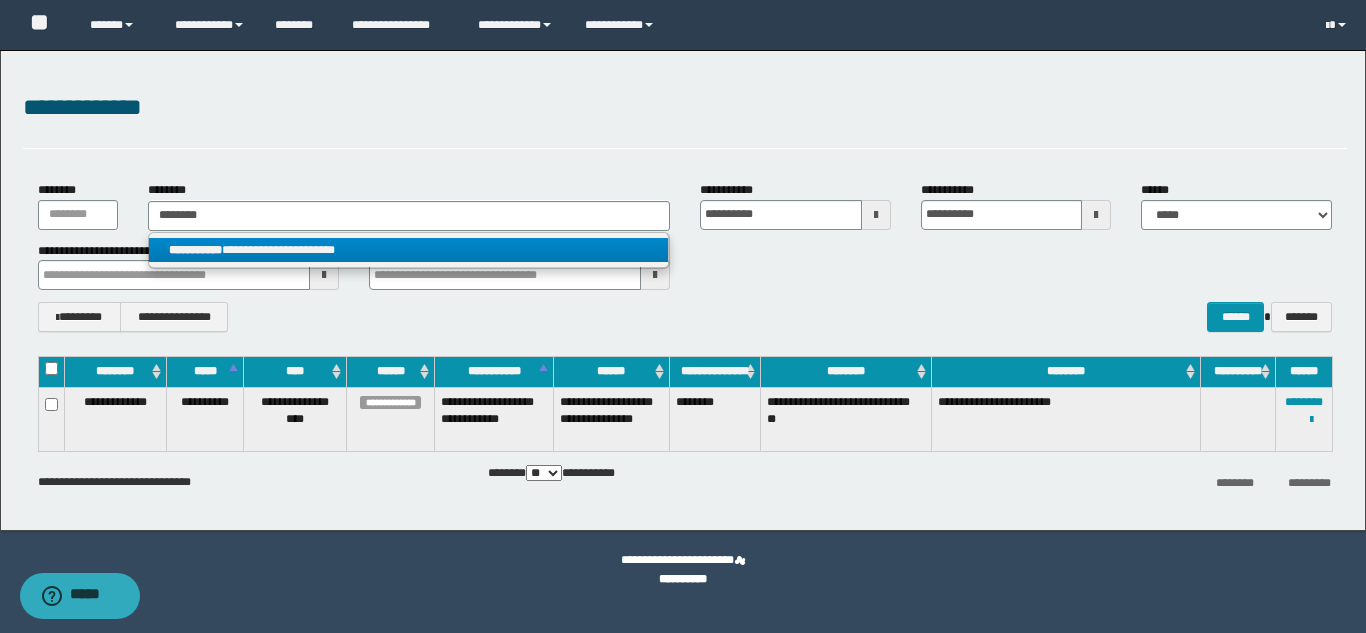 click on "**********" at bounding box center (408, 250) 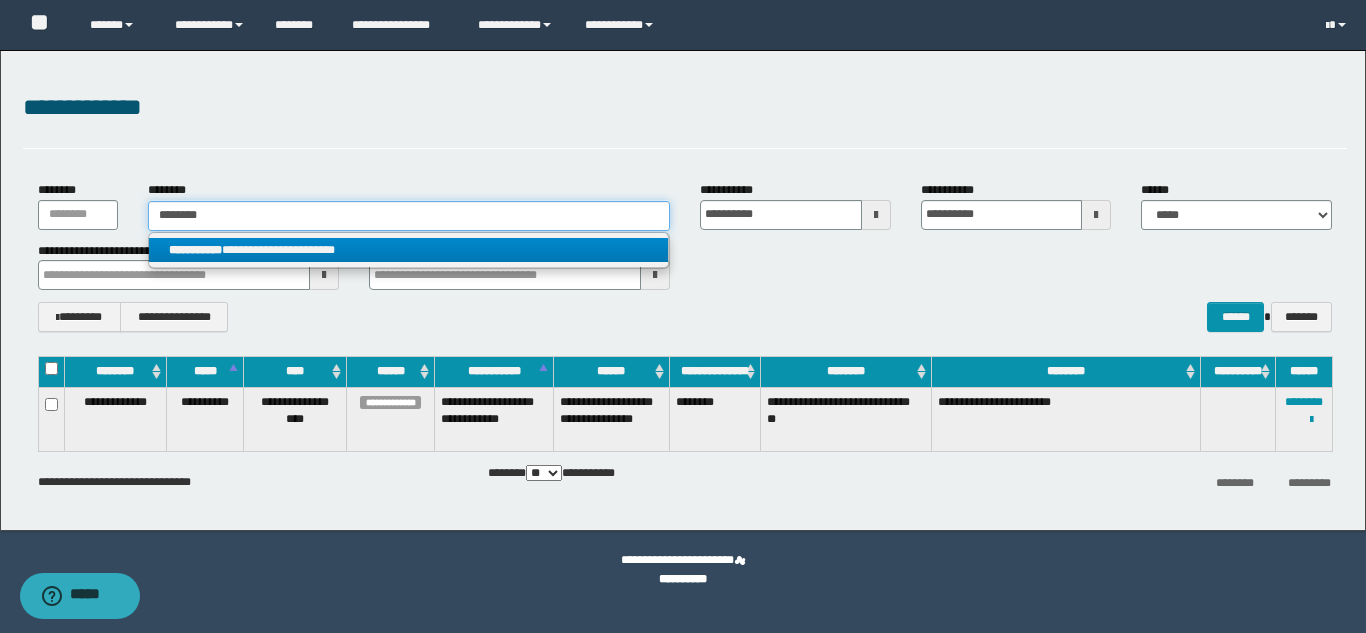 type 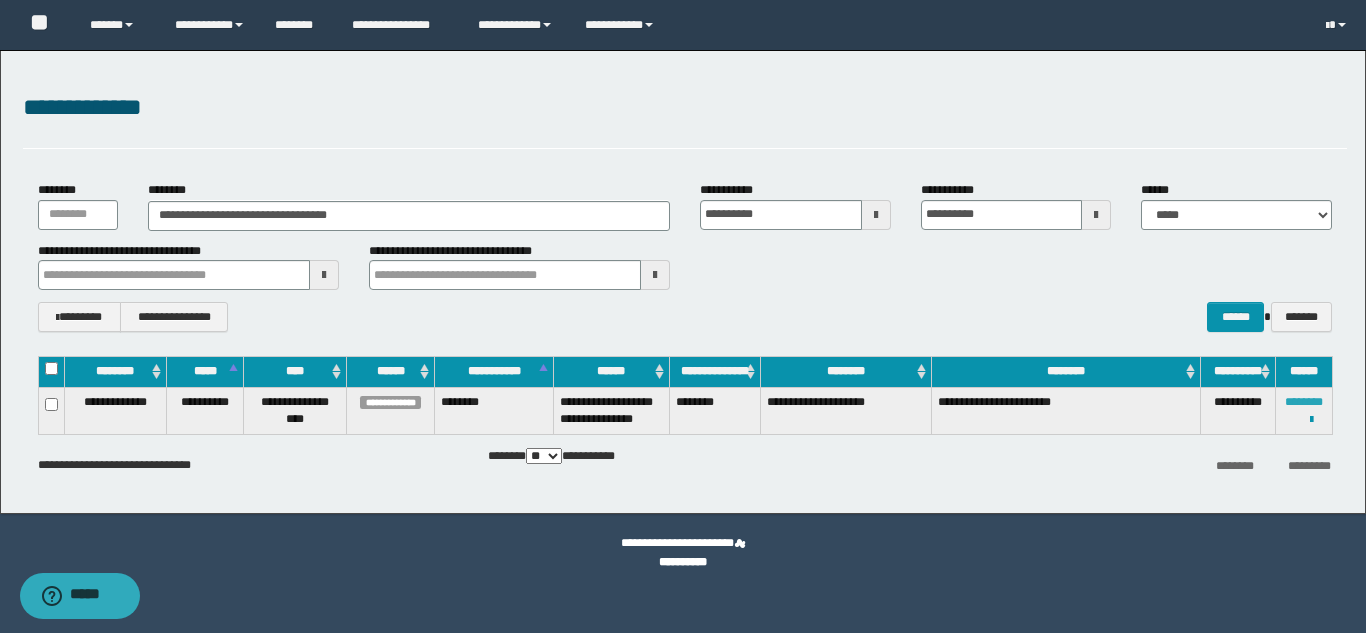 click on "********" at bounding box center [1304, 402] 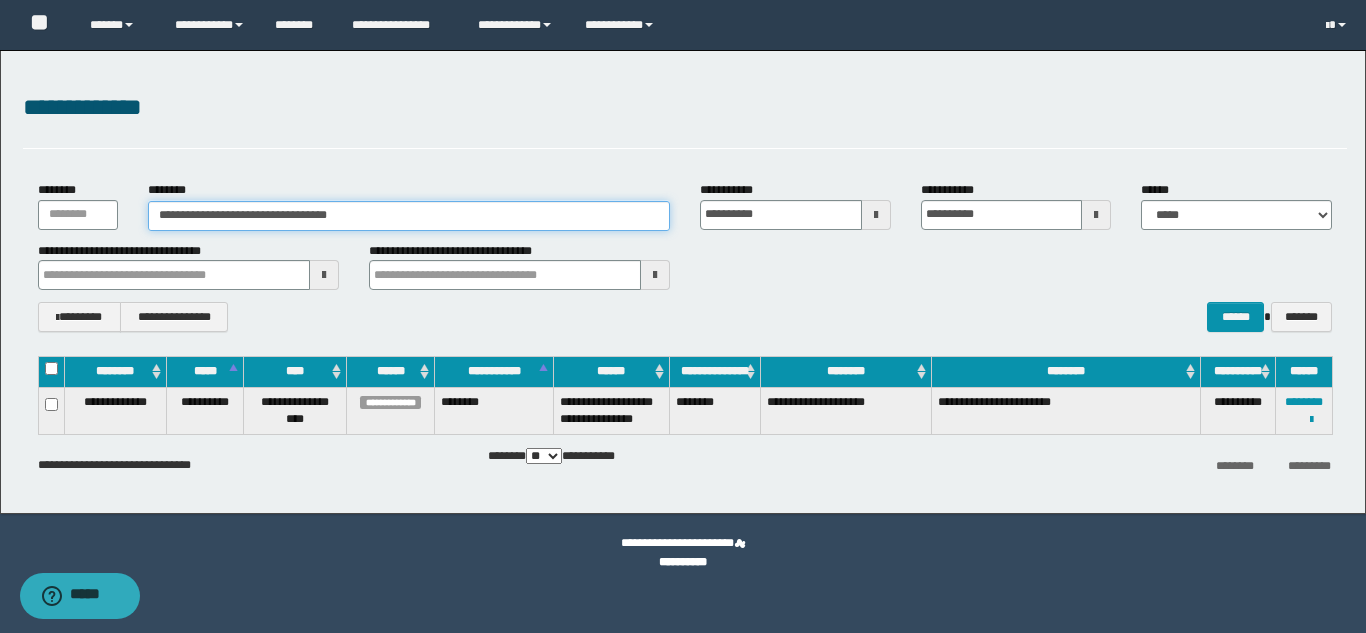 drag, startPoint x: 394, startPoint y: 221, endPoint x: 171, endPoint y: 199, distance: 224.08258 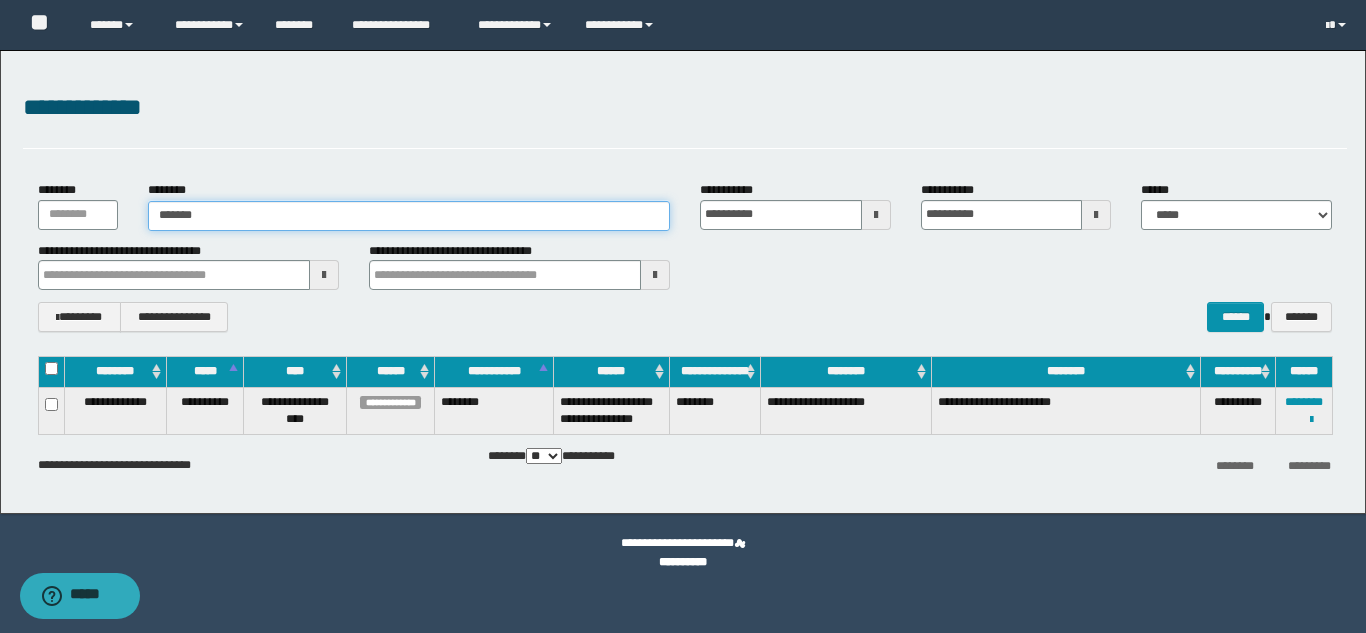 type on "*******" 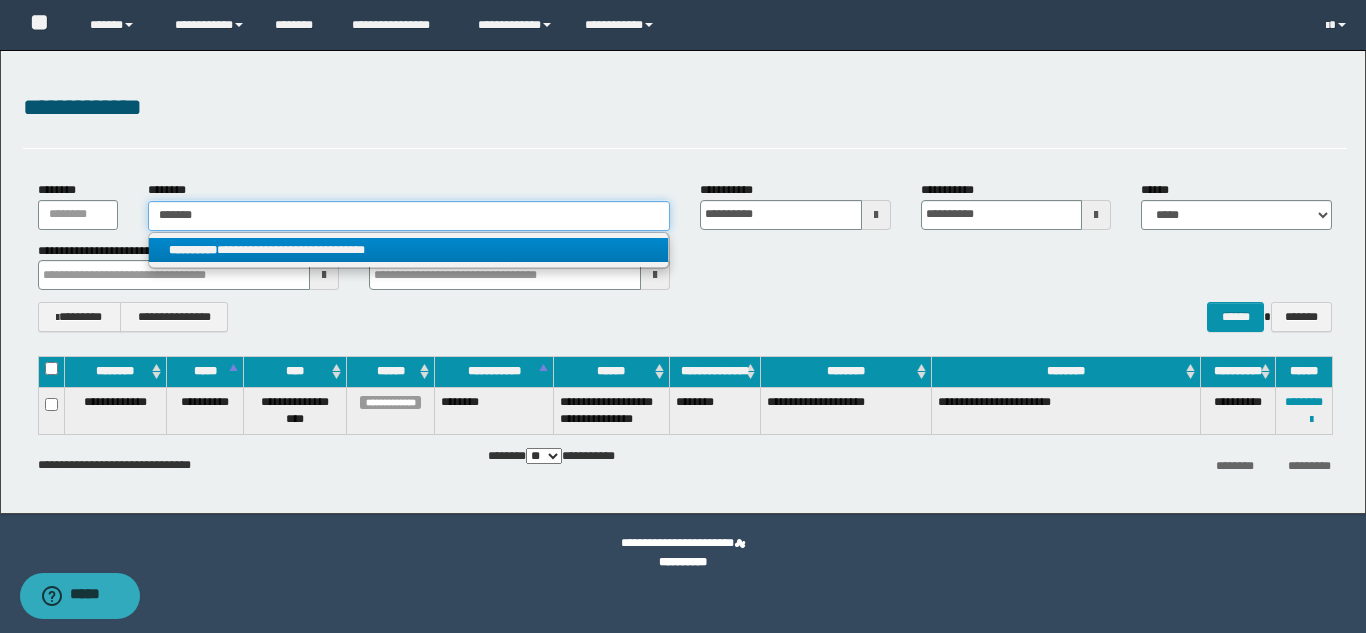 type on "*******" 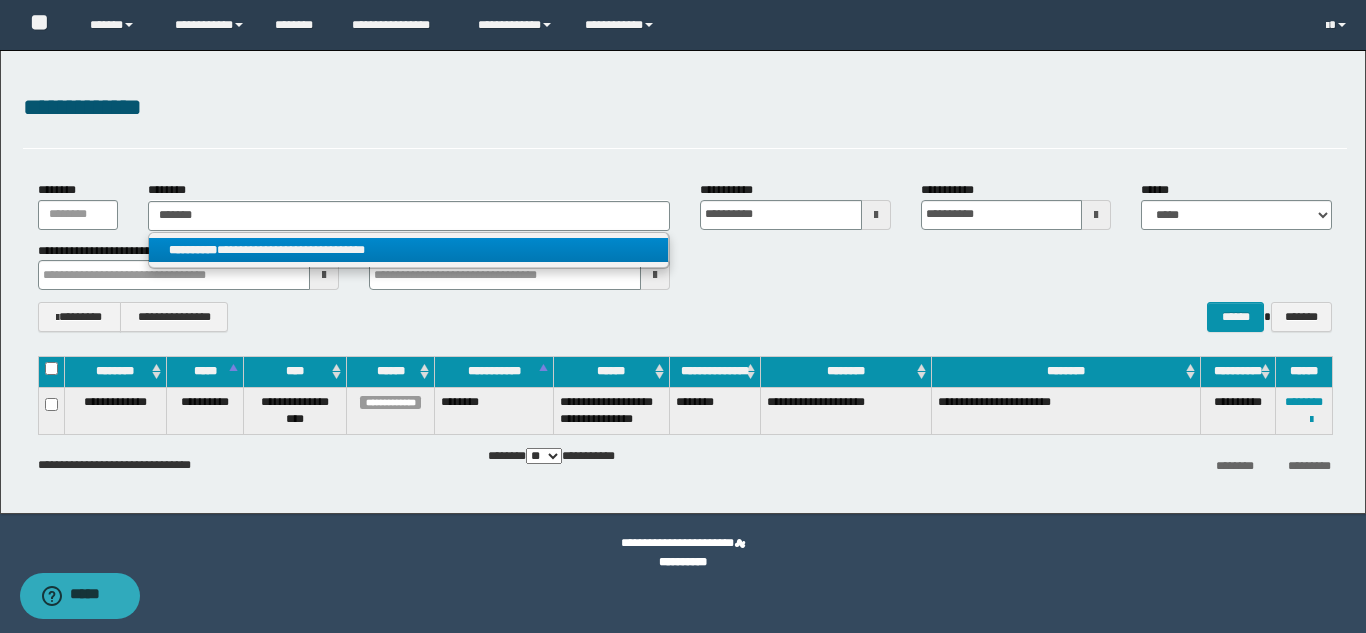 click on "**********" at bounding box center (408, 250) 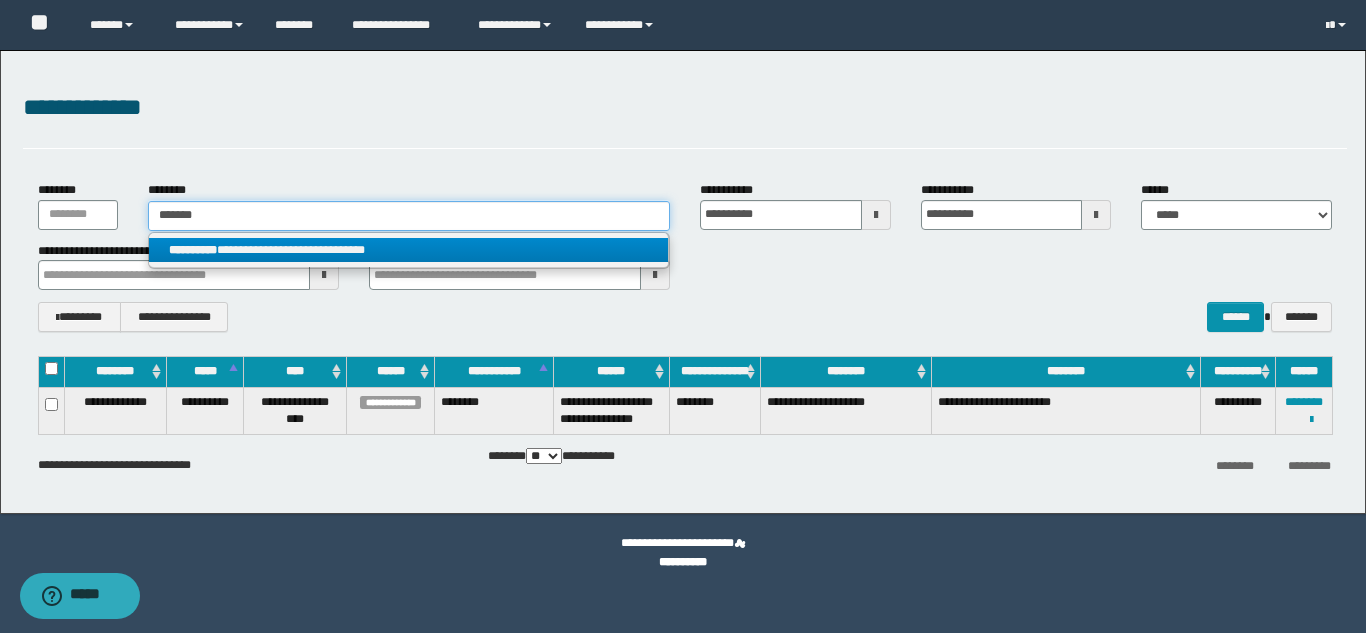type 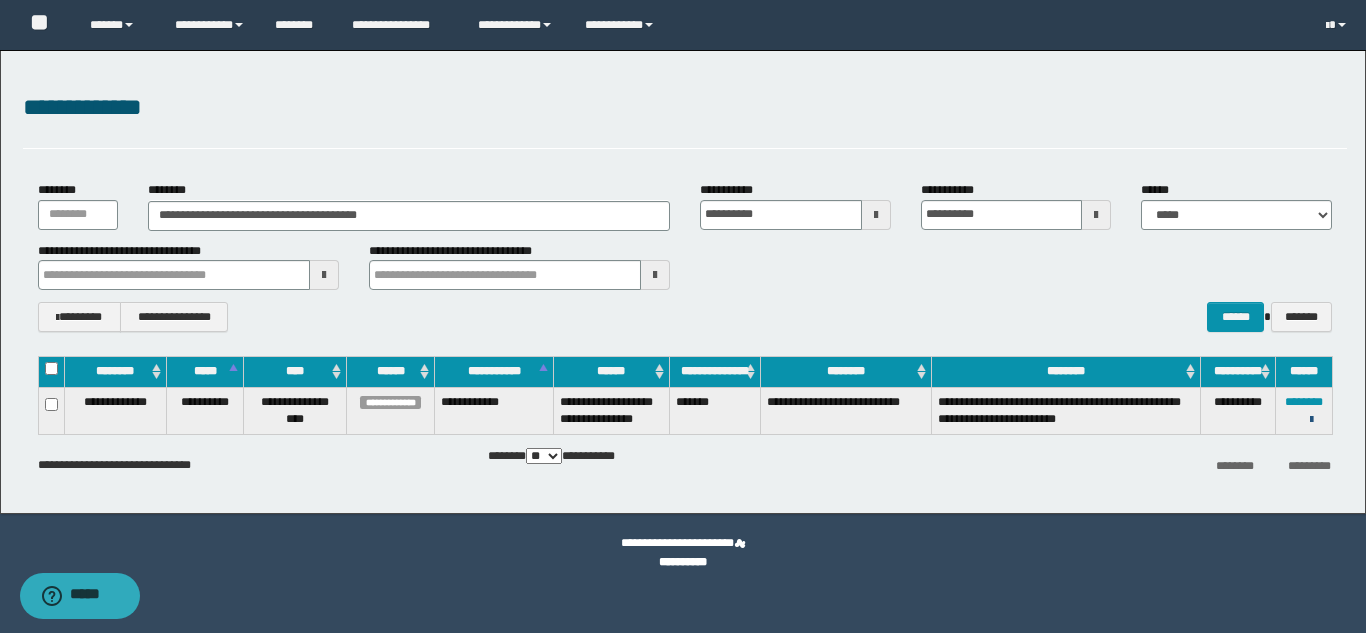 click at bounding box center [1311, 420] 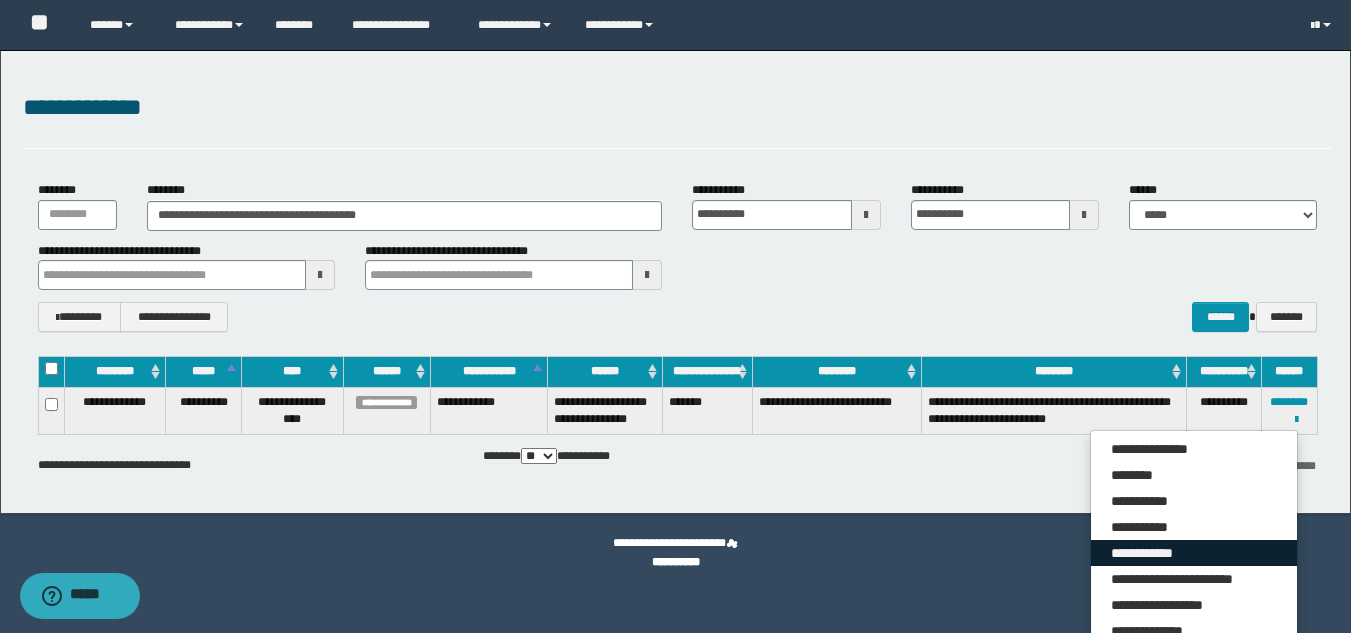 click on "**********" at bounding box center [1194, 553] 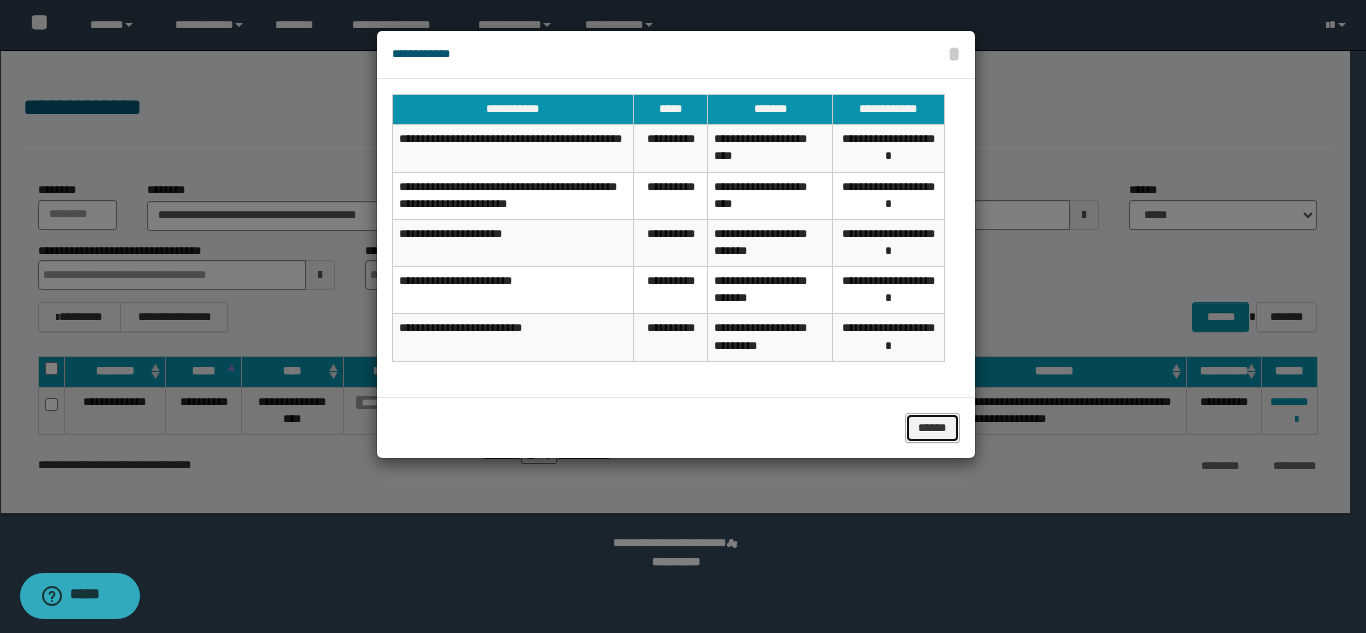 click on "******" at bounding box center [932, 428] 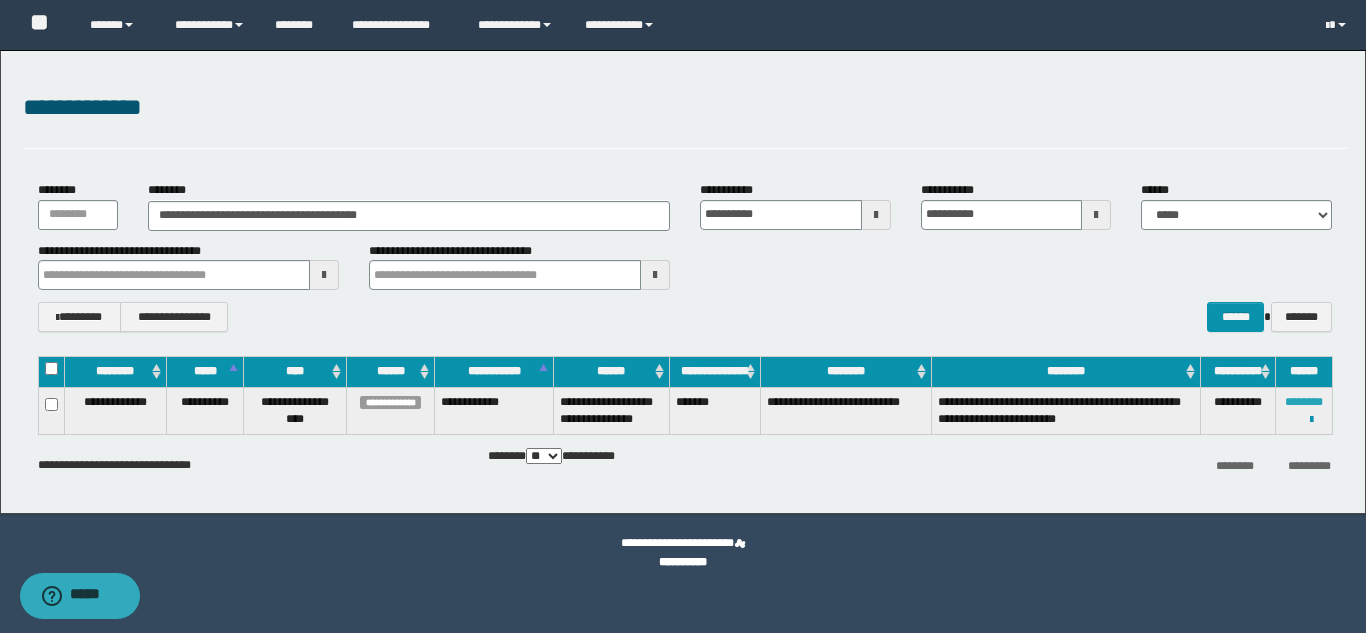 click on "********" at bounding box center (1304, 402) 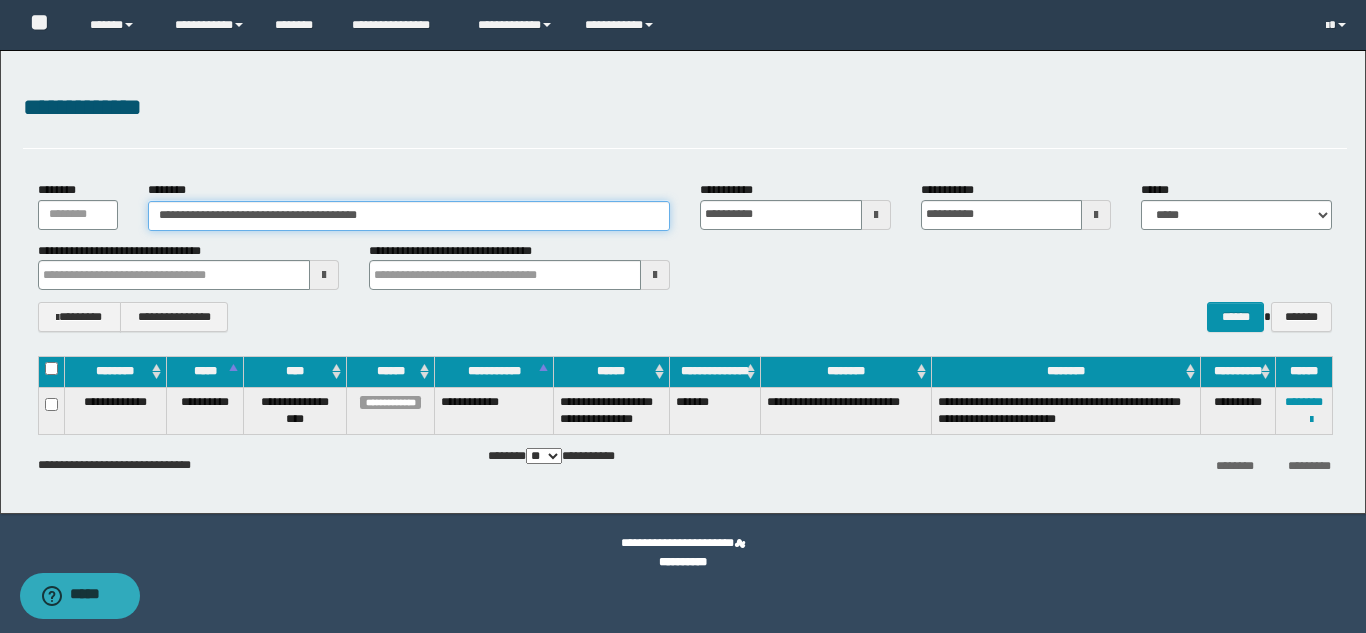 drag, startPoint x: 363, startPoint y: 223, endPoint x: 161, endPoint y: 209, distance: 202.48457 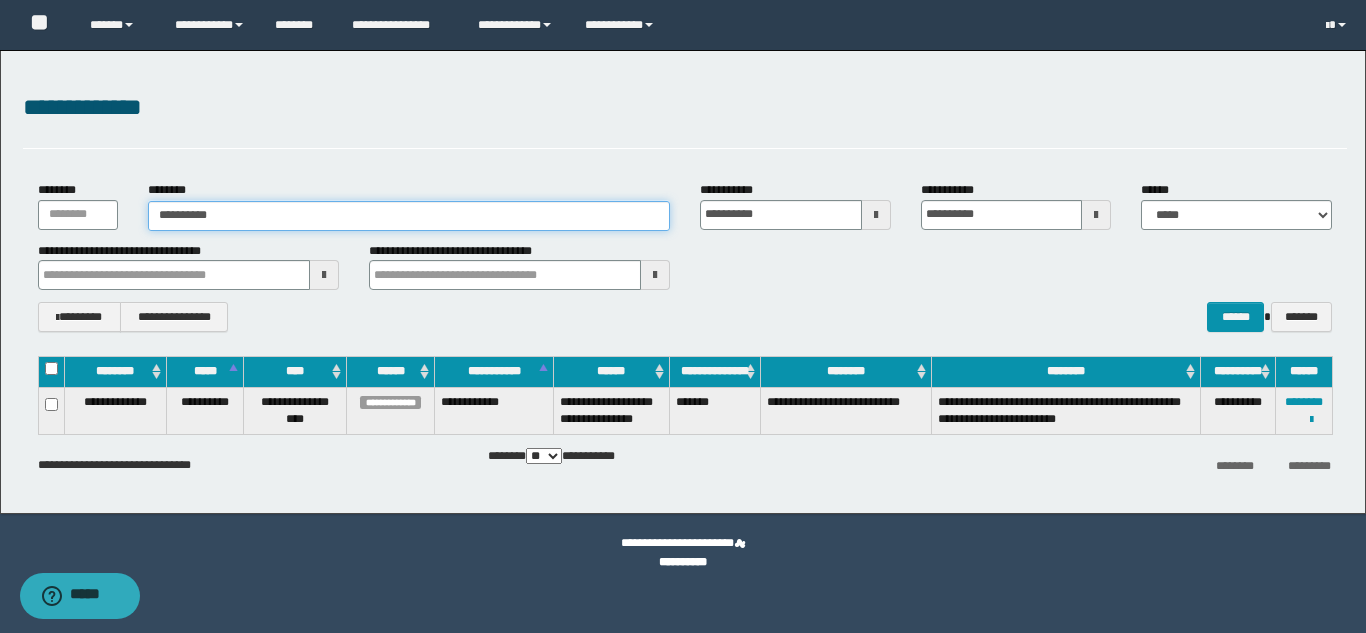 type on "**********" 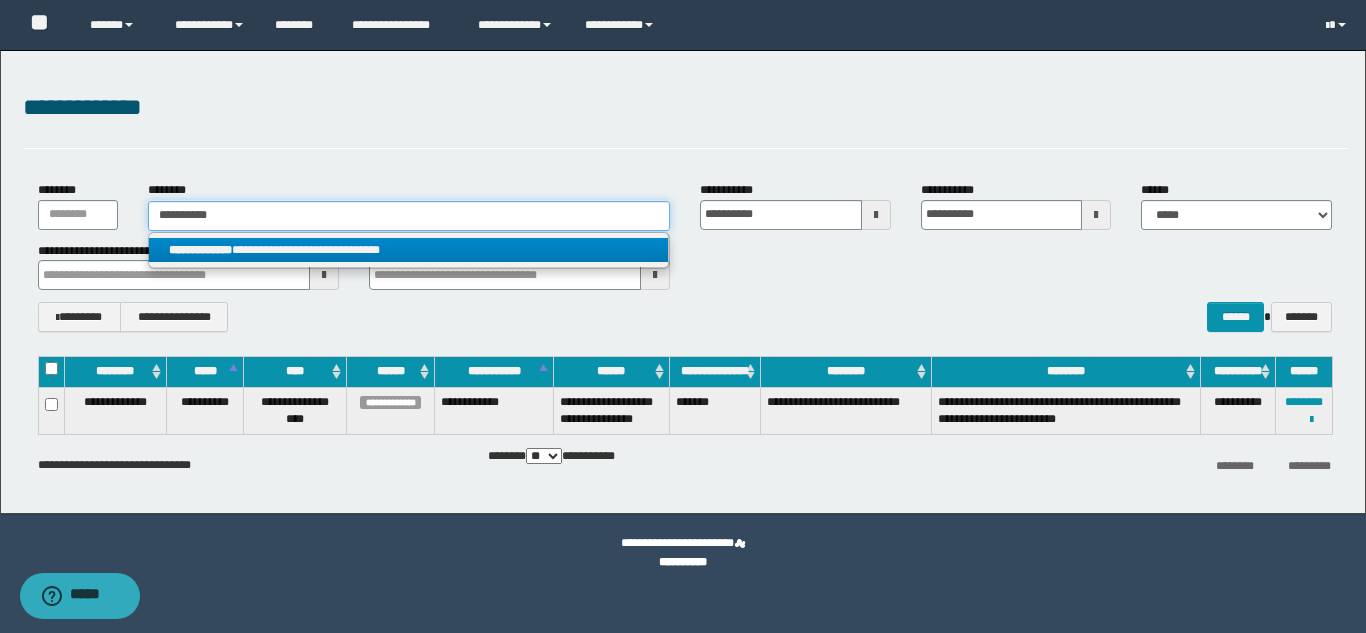type on "**********" 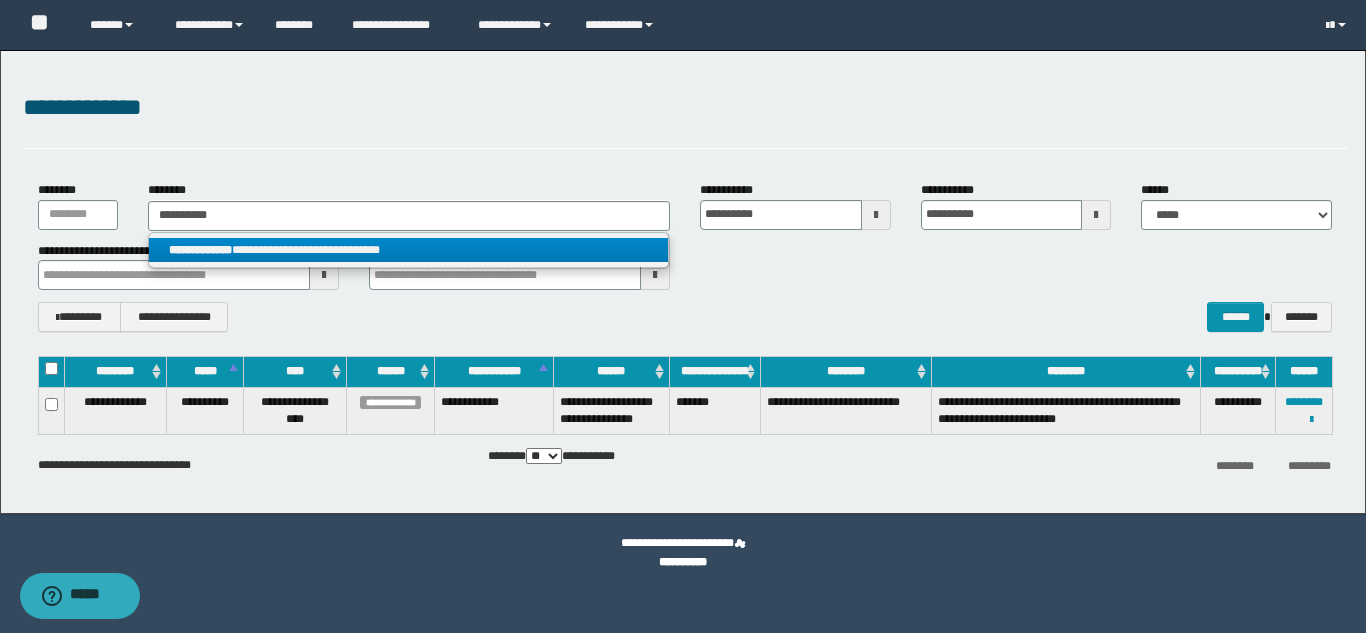 click on "**********" at bounding box center [408, 250] 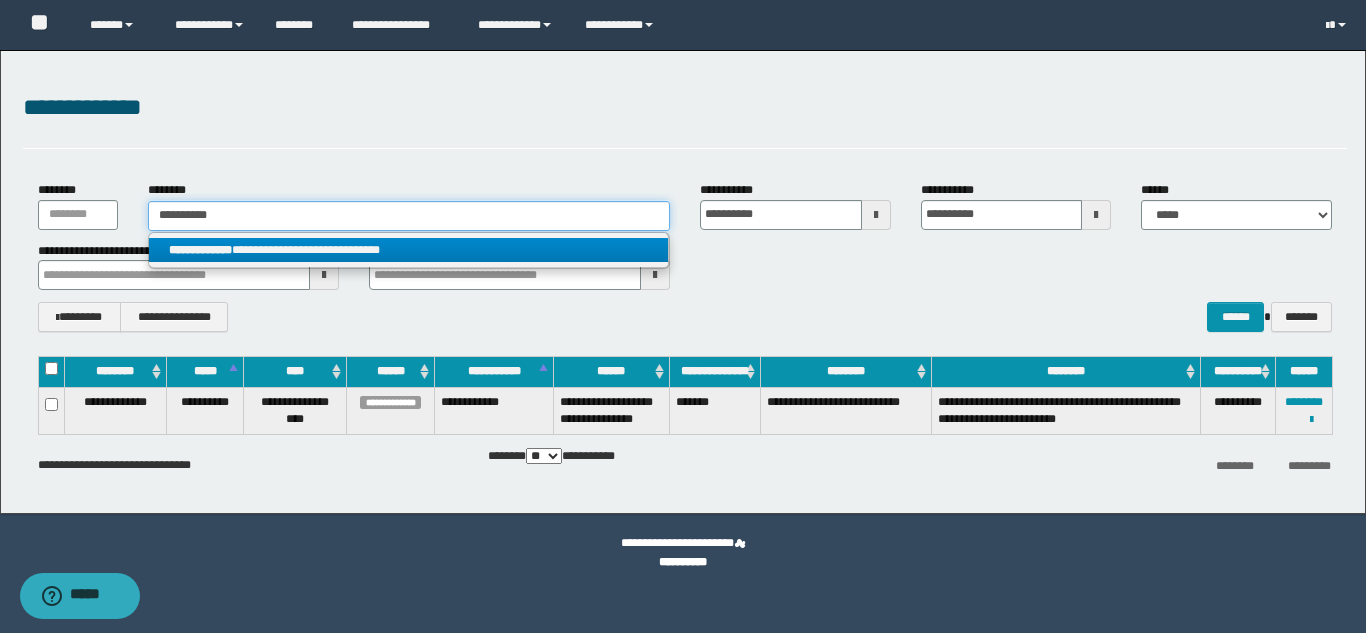 type 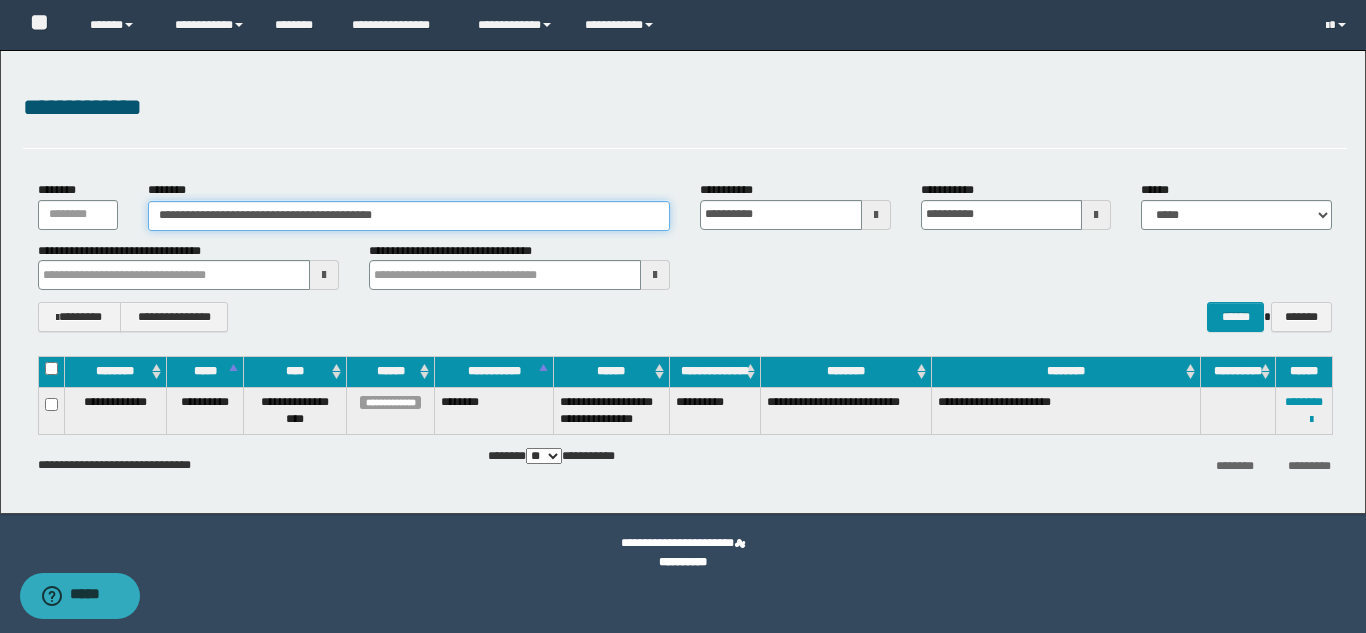 drag, startPoint x: 447, startPoint y: 219, endPoint x: 154, endPoint y: 199, distance: 293.6818 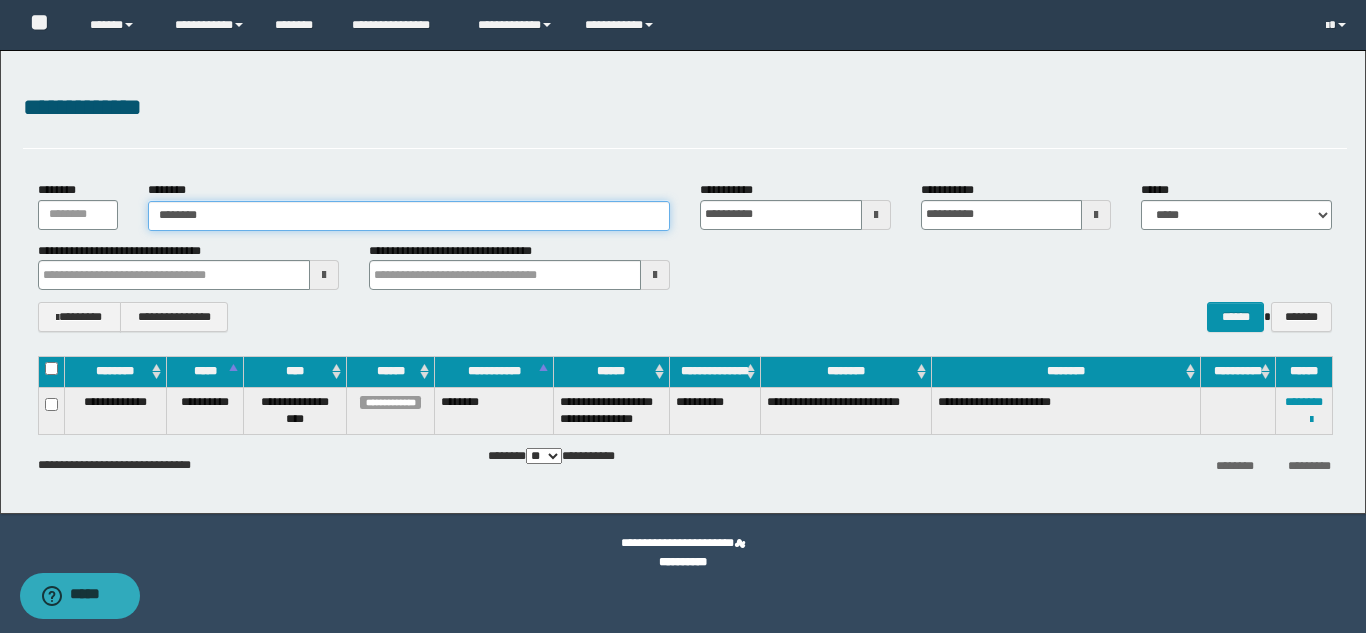 type on "********" 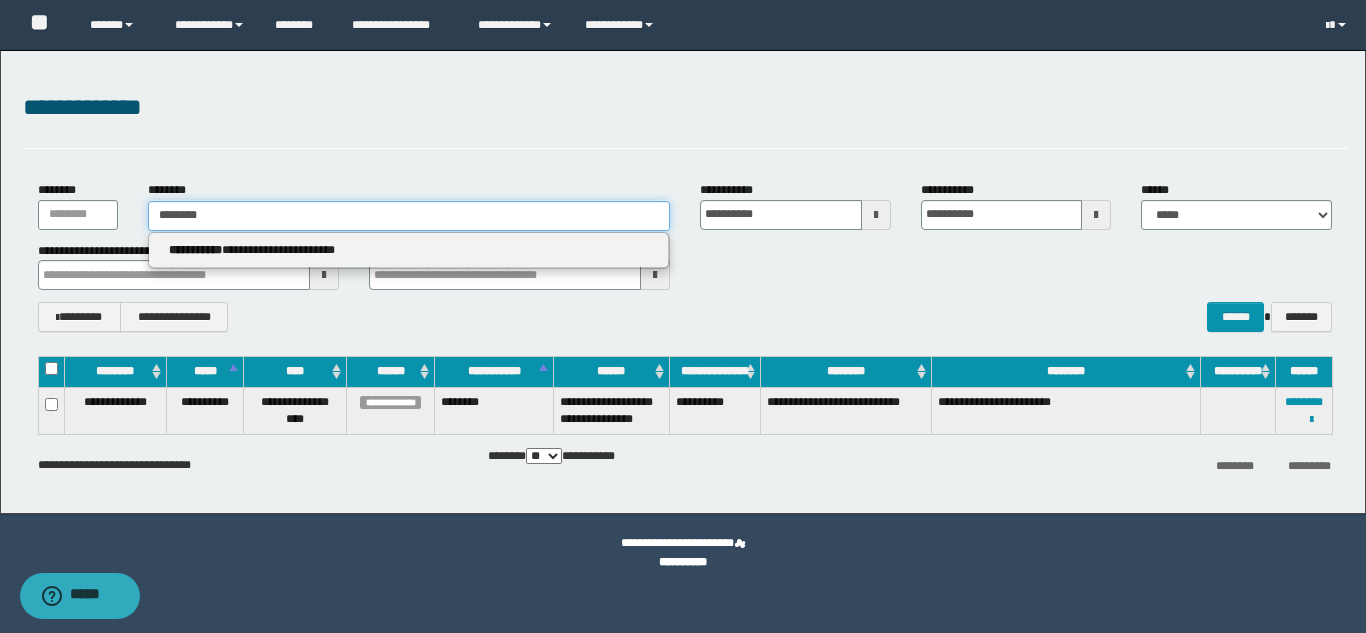 type on "********" 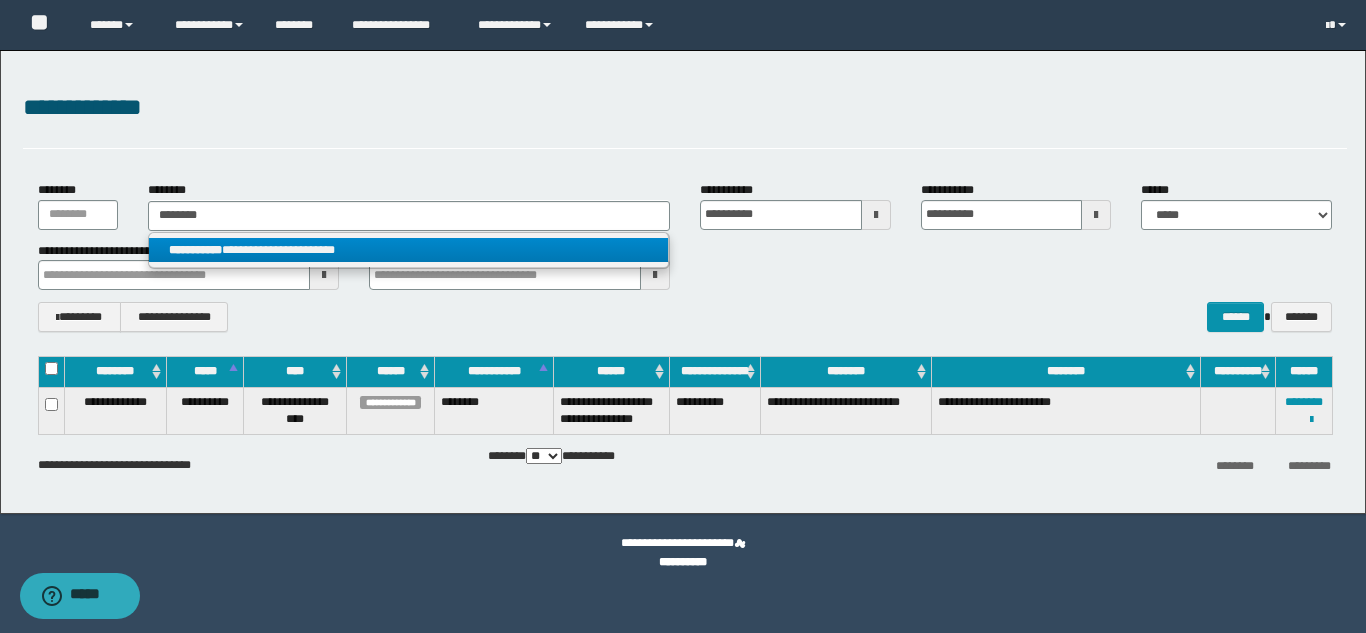 click on "**********" at bounding box center [408, 250] 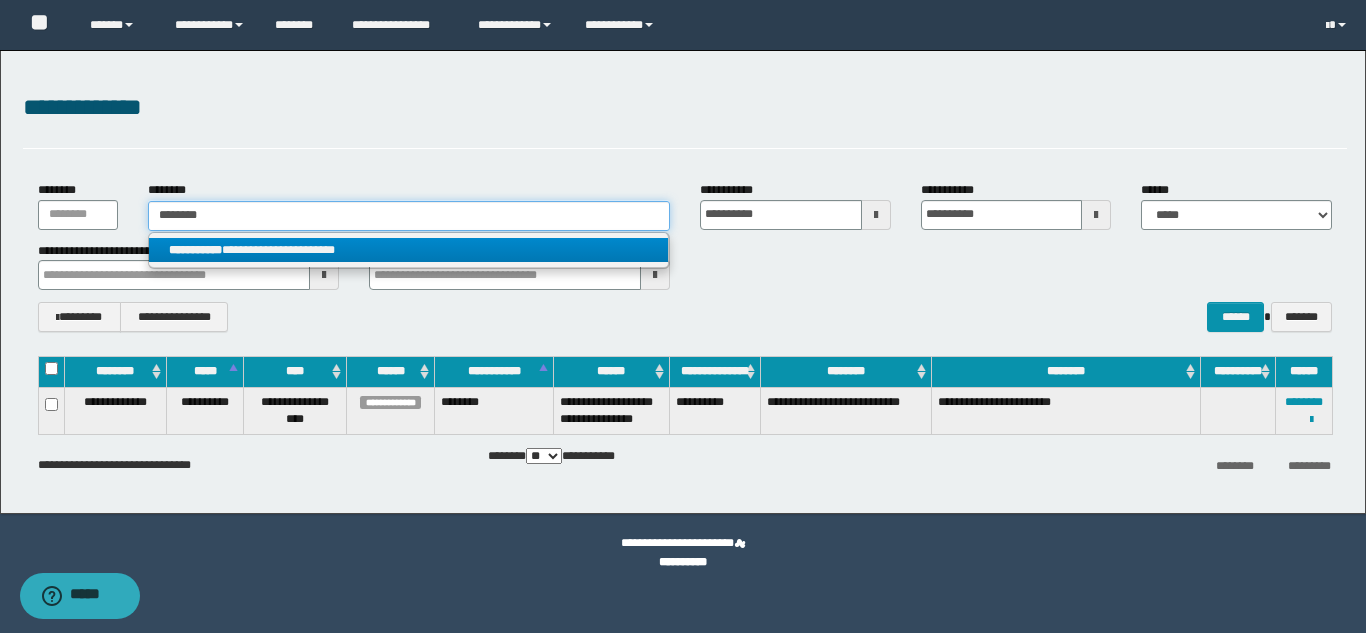 type 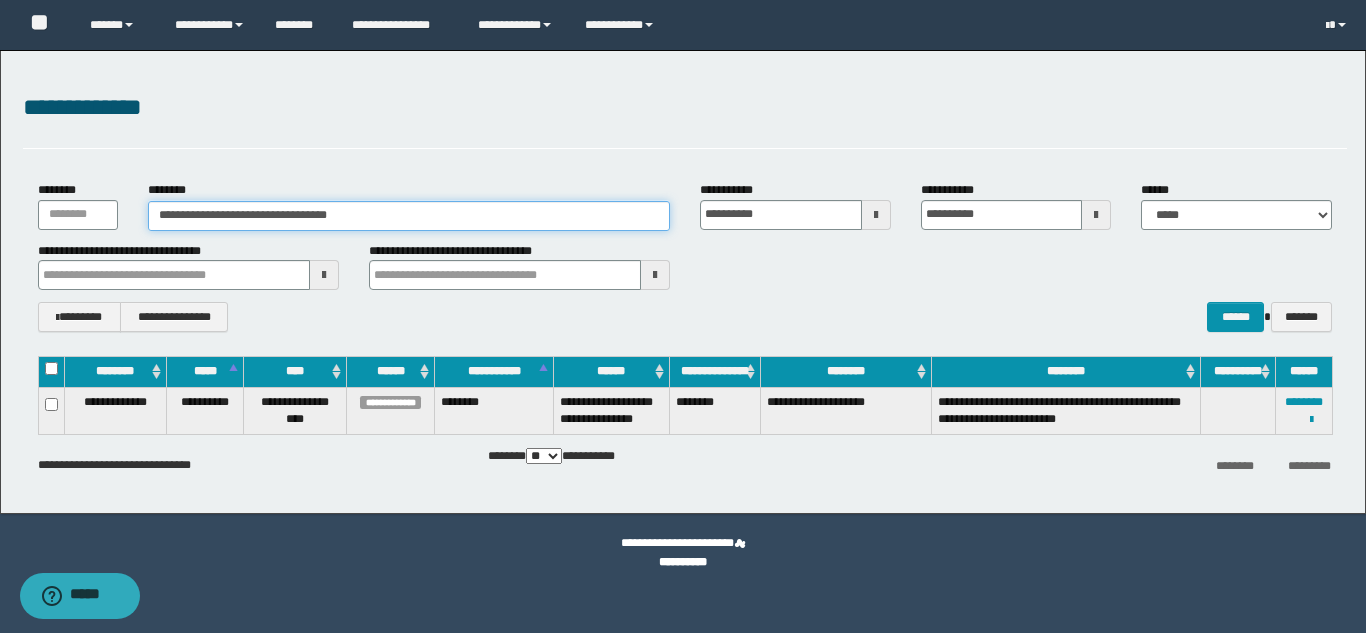 drag, startPoint x: 399, startPoint y: 213, endPoint x: 128, endPoint y: 214, distance: 271.00183 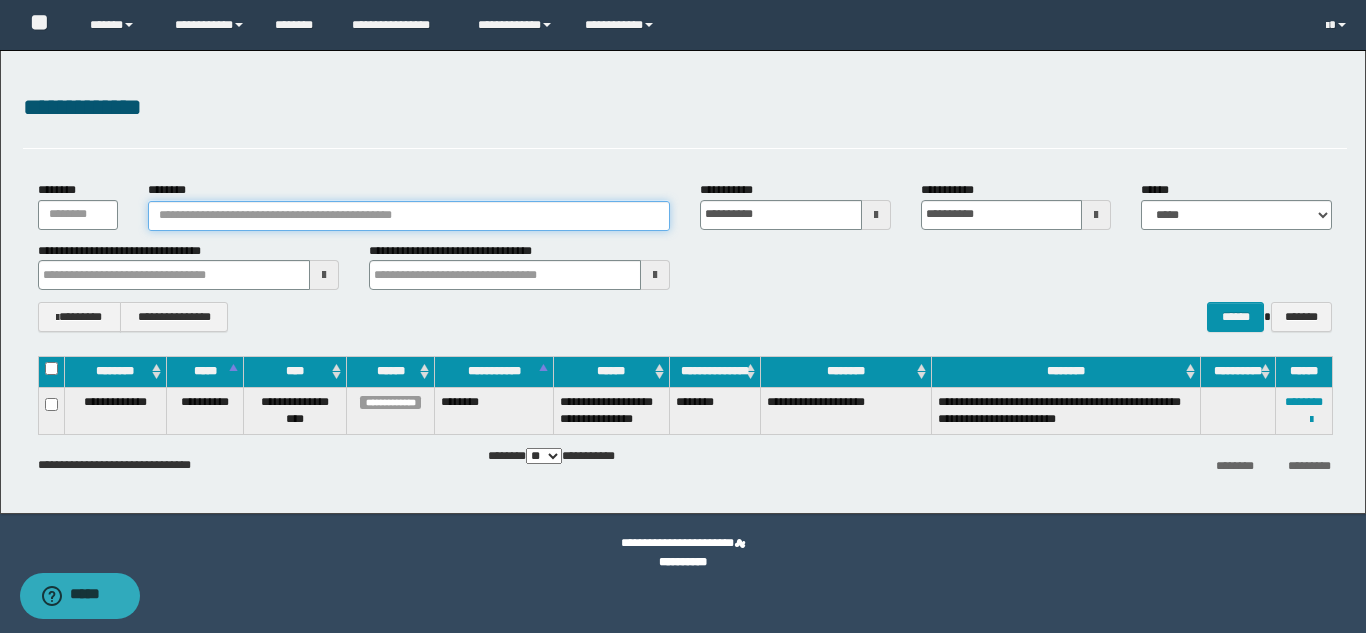 type 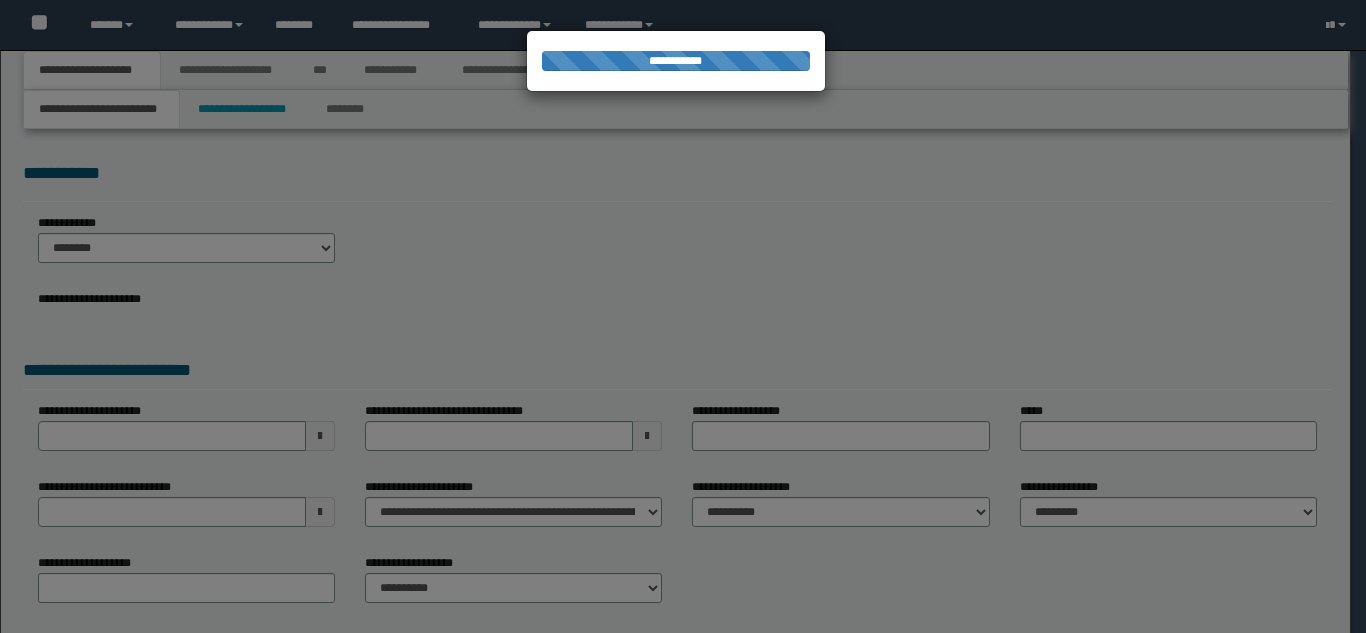 scroll, scrollTop: 0, scrollLeft: 0, axis: both 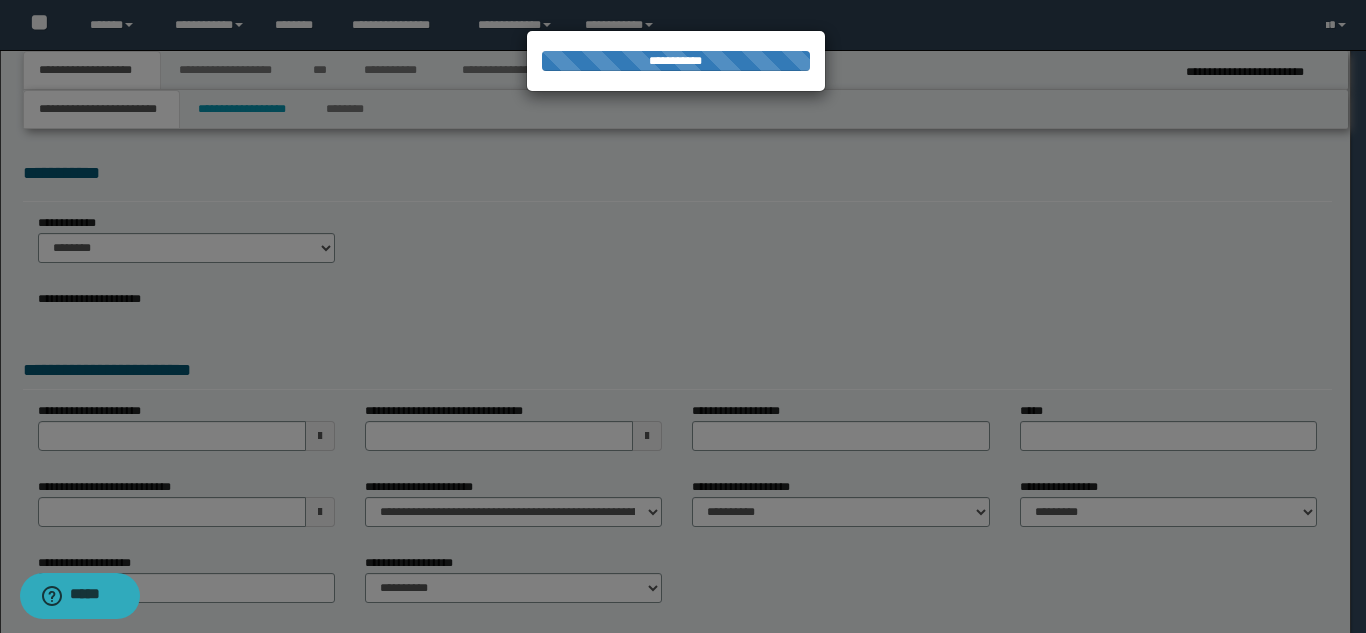 select on "*" 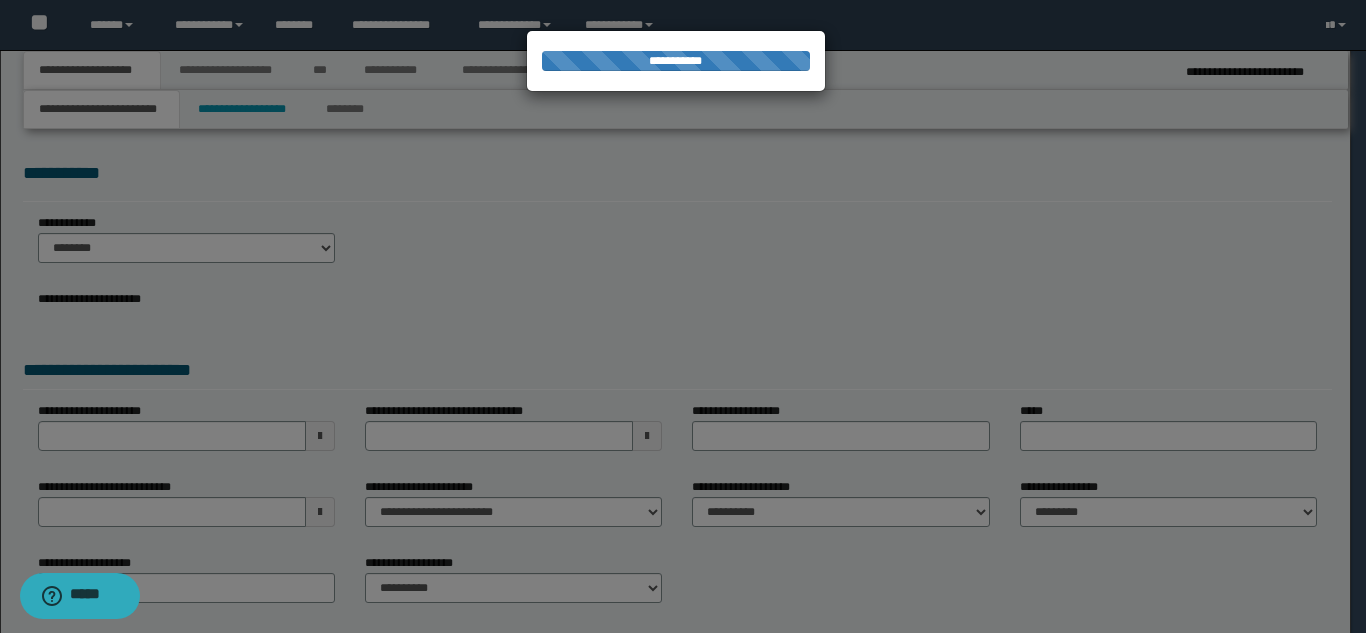 select on "*" 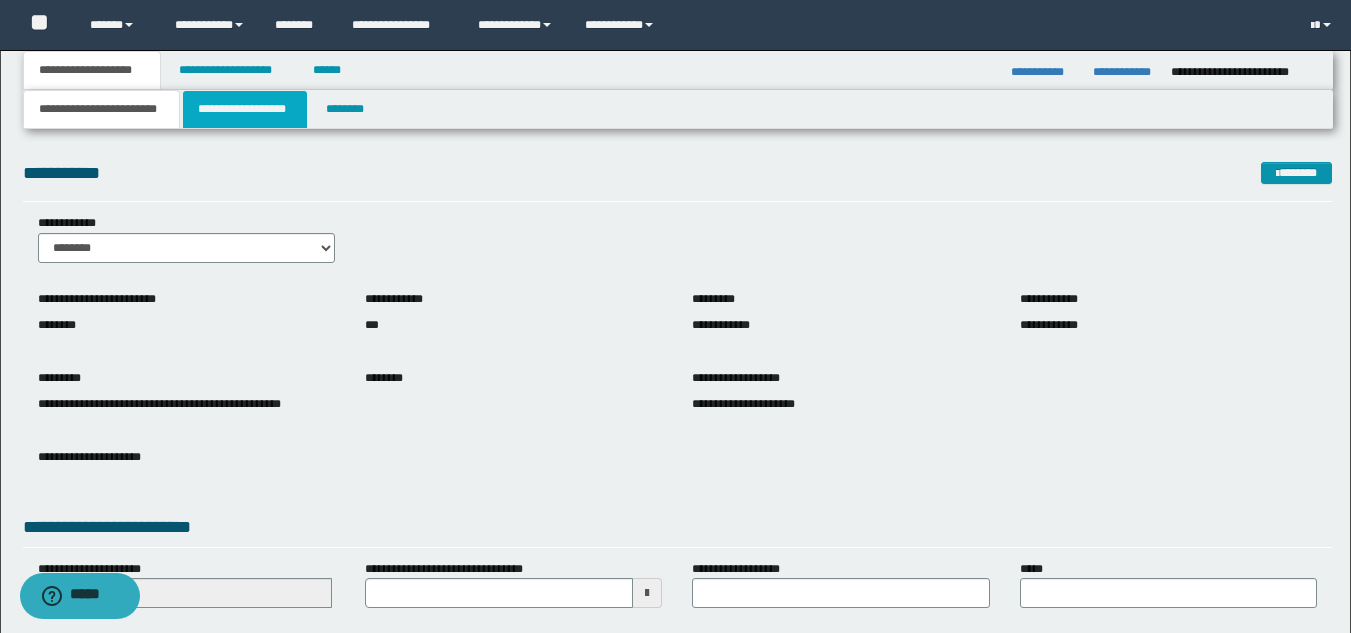 click on "**********" at bounding box center (245, 109) 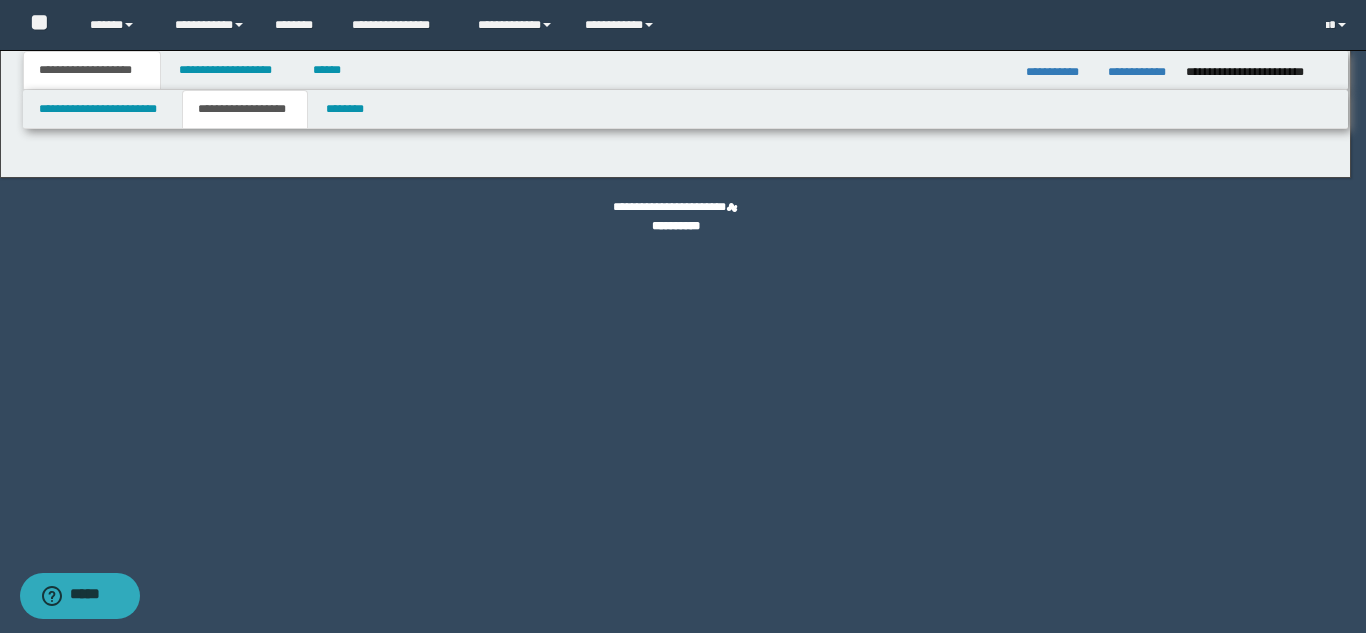 type on "********" 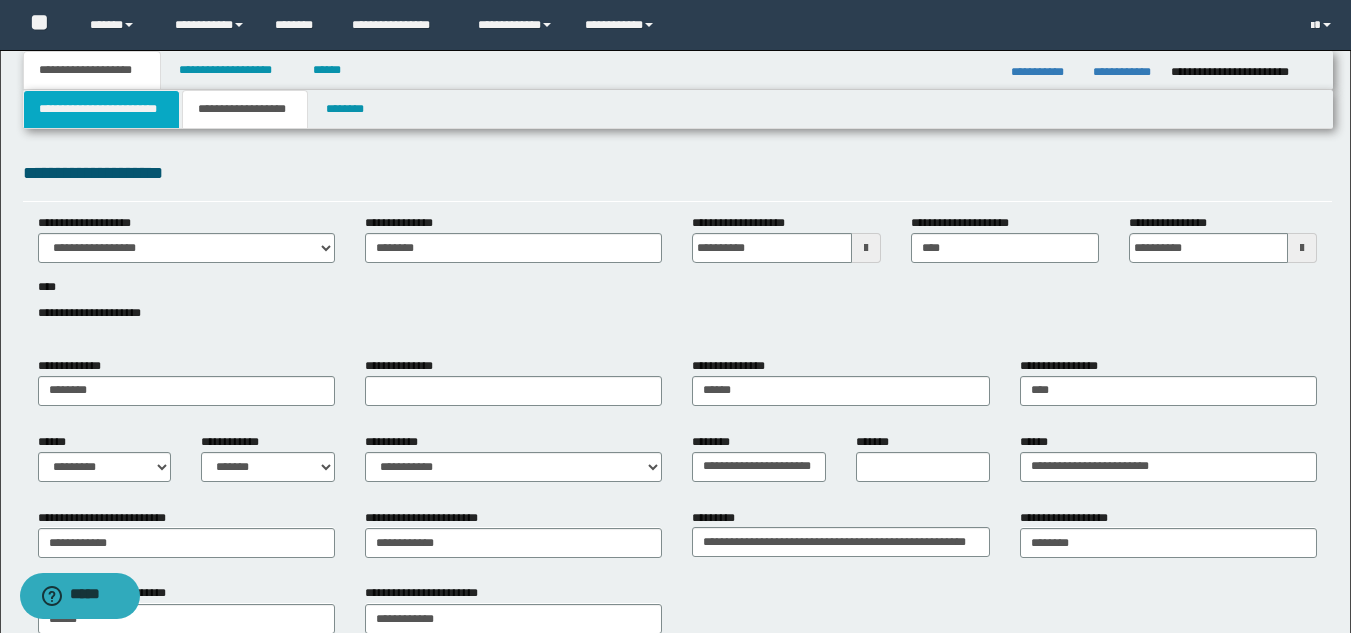 click on "**********" at bounding box center (101, 109) 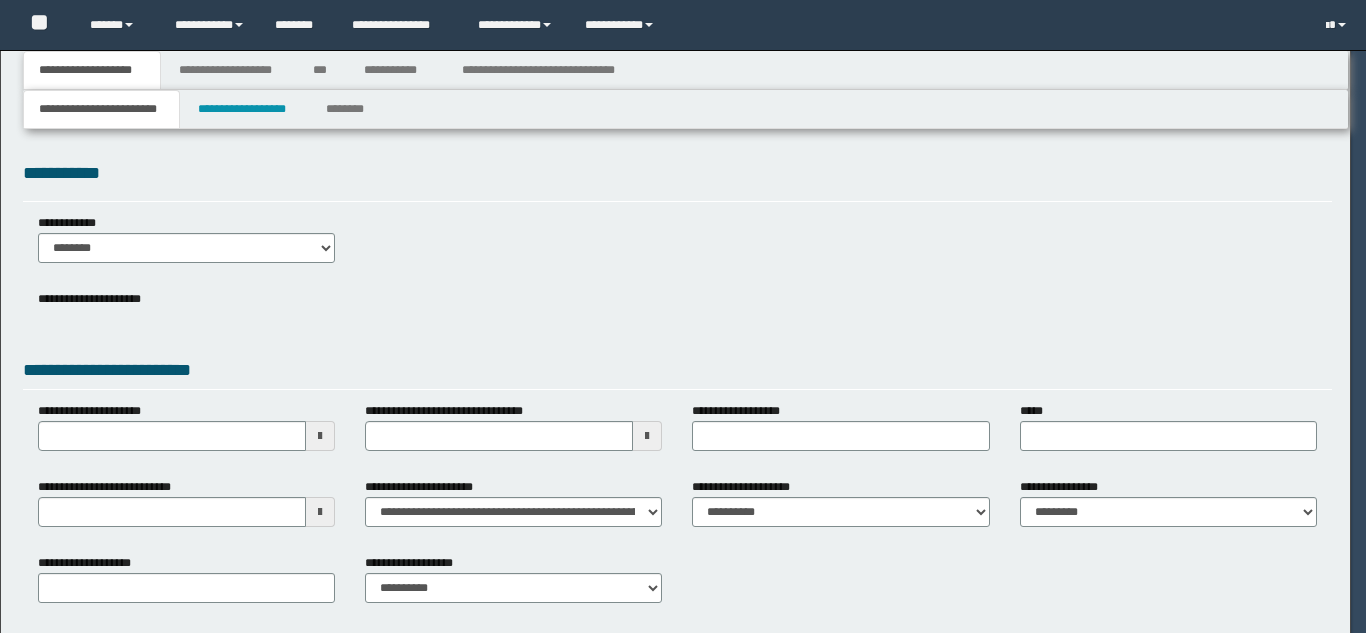 scroll, scrollTop: 0, scrollLeft: 0, axis: both 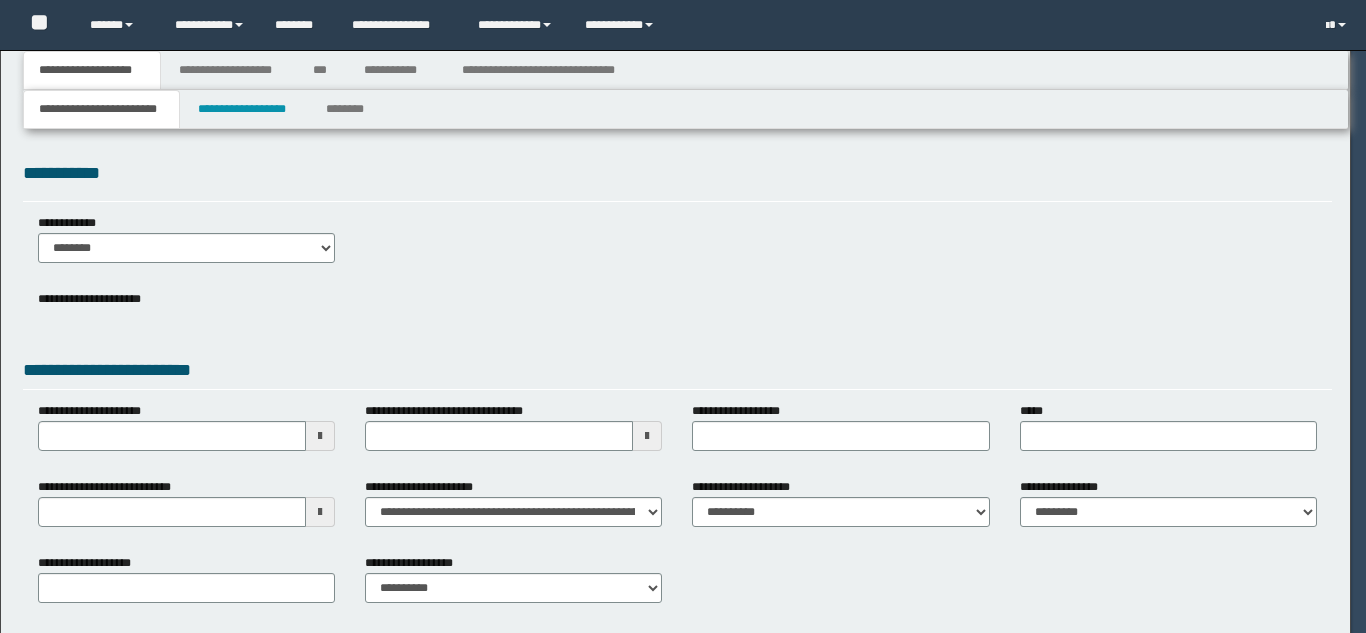 select on "*" 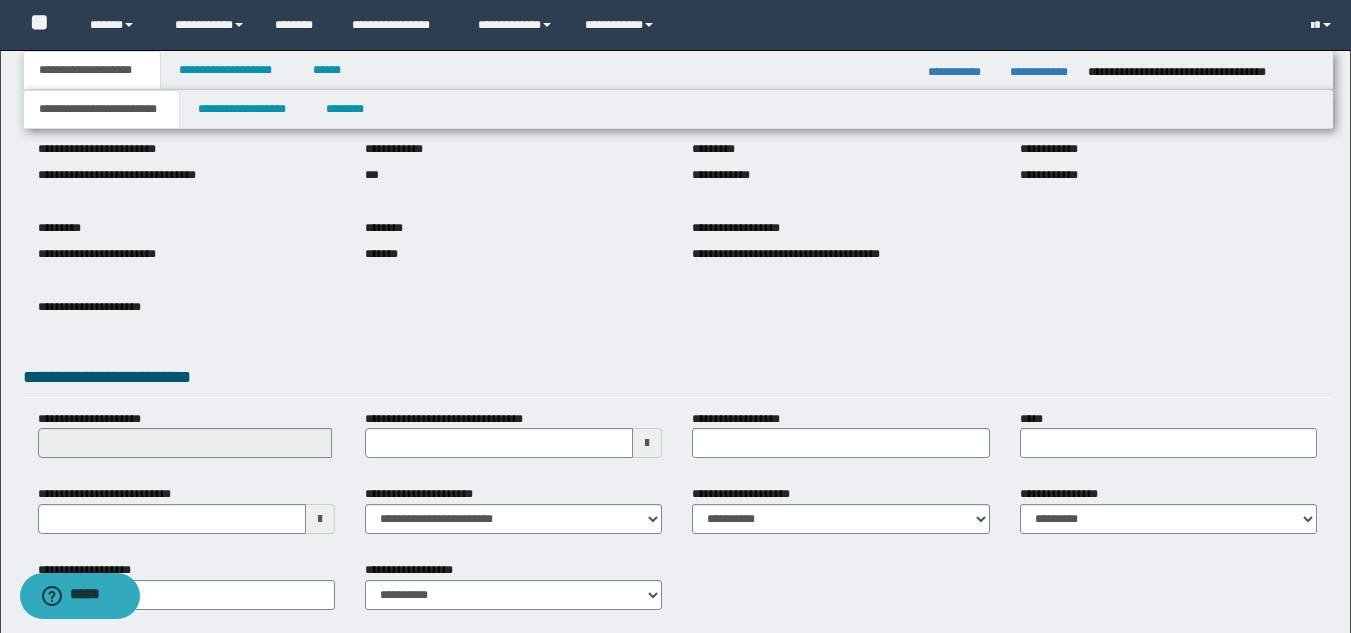 scroll, scrollTop: 0, scrollLeft: 0, axis: both 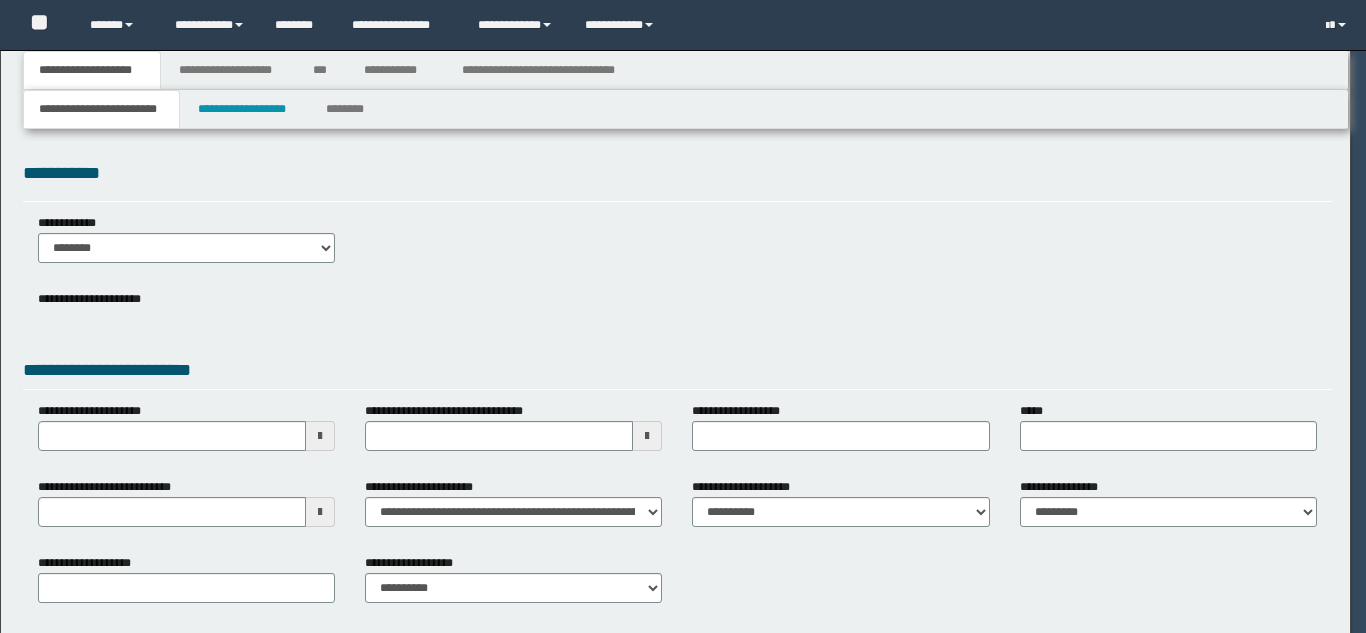 select on "*" 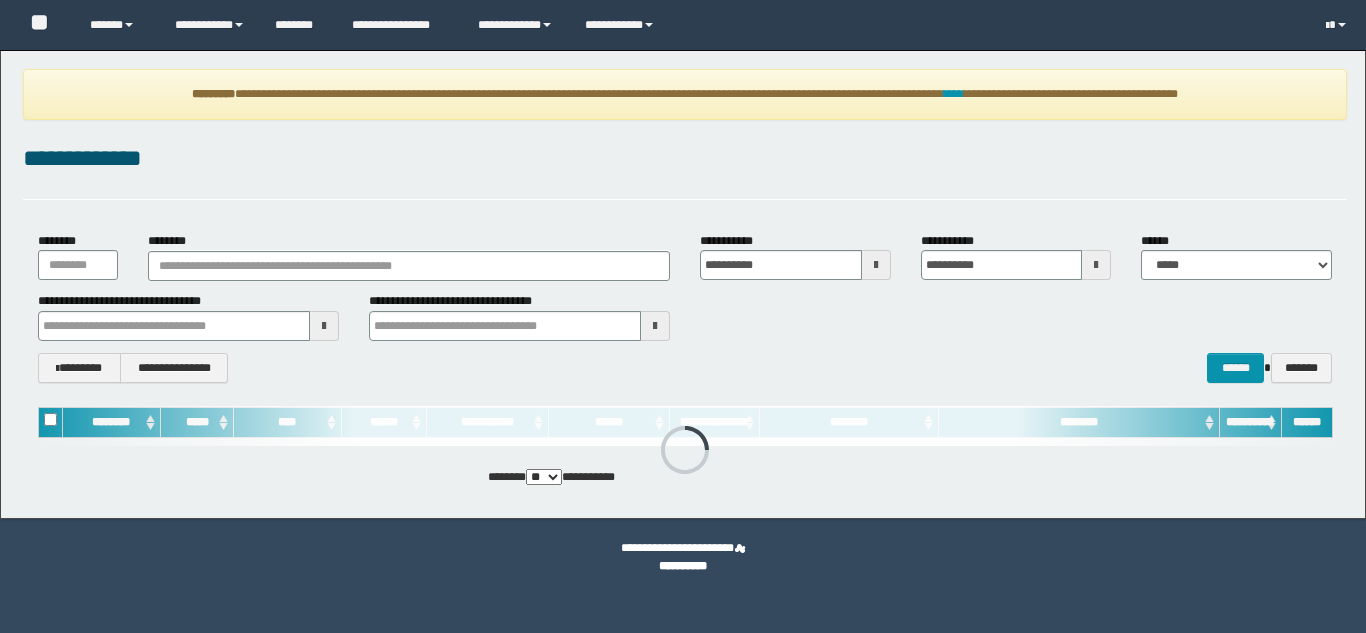 scroll, scrollTop: 0, scrollLeft: 0, axis: both 